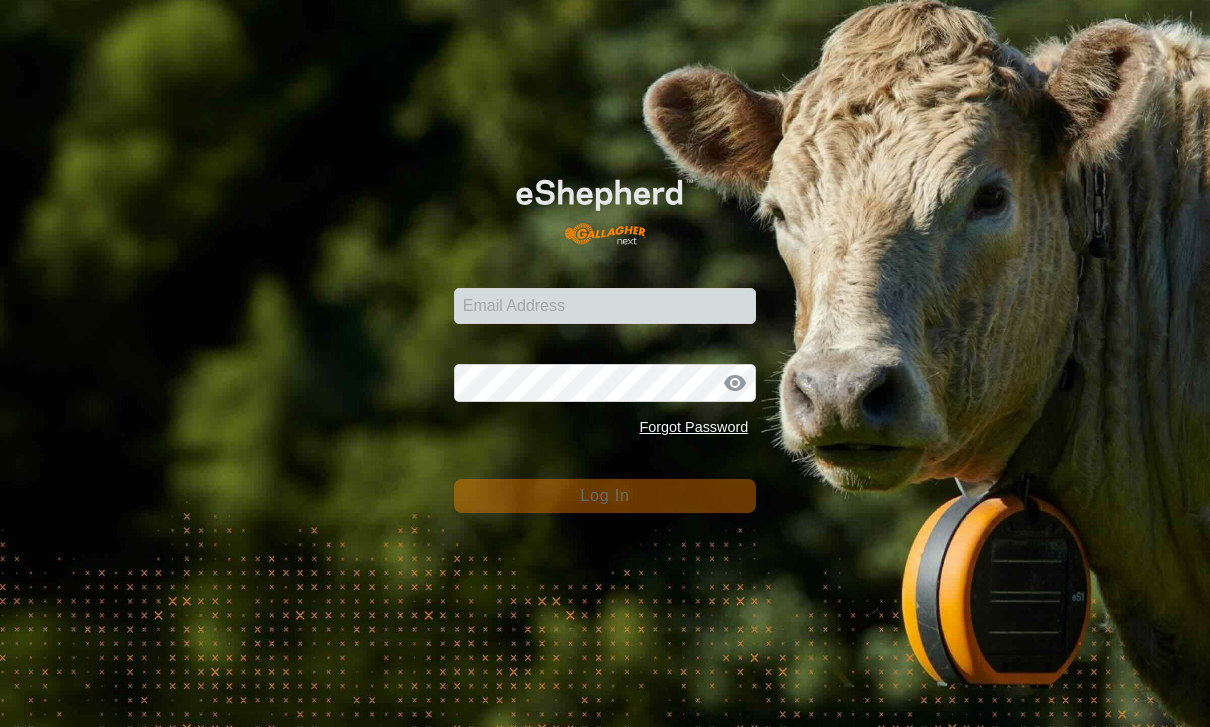 scroll, scrollTop: 0, scrollLeft: 0, axis: both 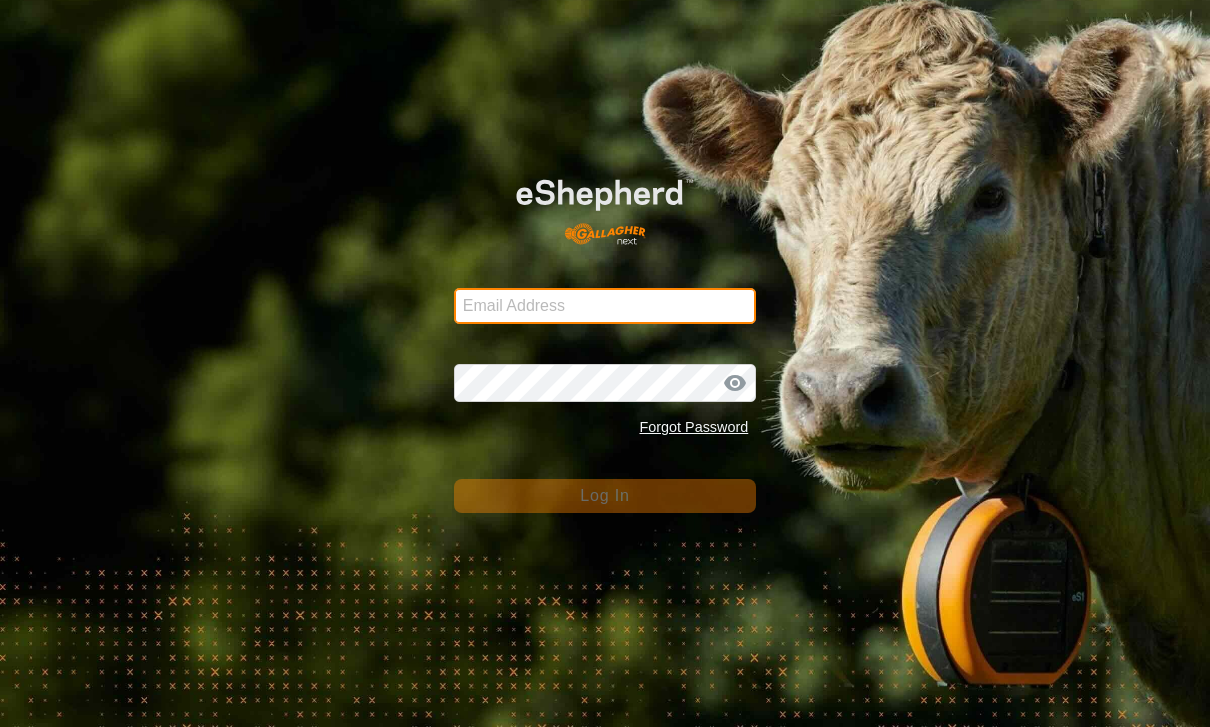 click on "Email Address" at bounding box center (605, 306) 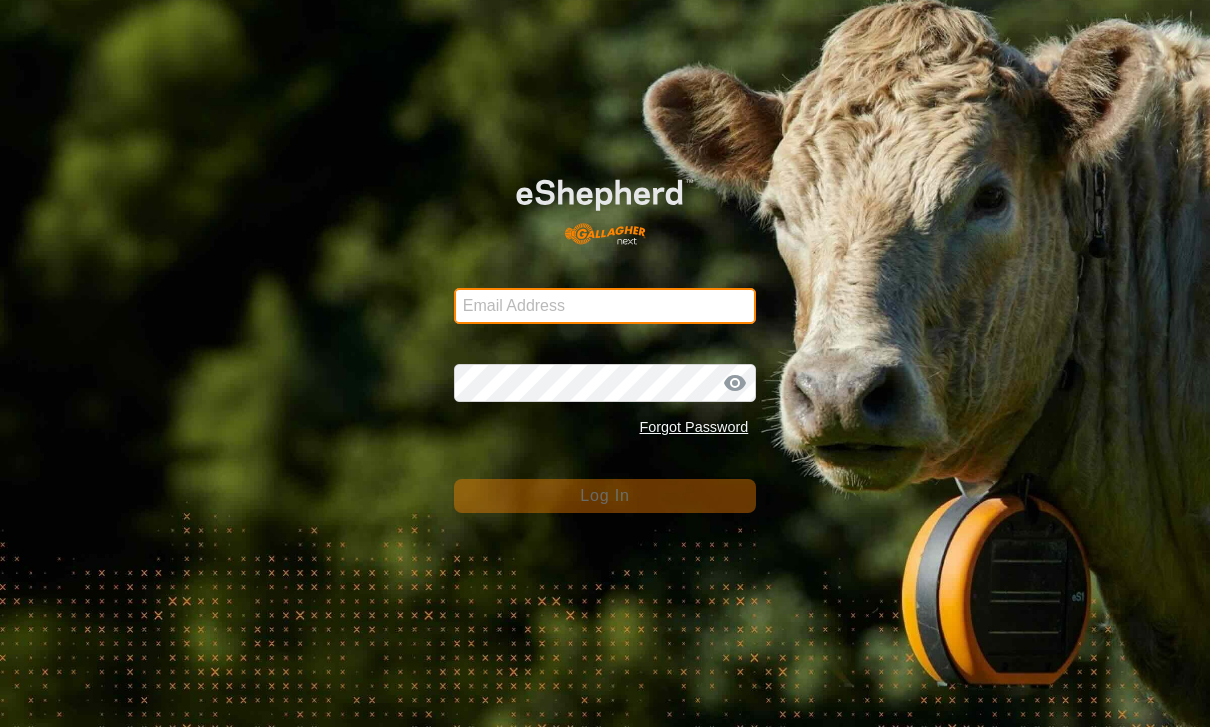 type on "[PERSON_NAME][EMAIL_ADDRESS][PERSON_NAME][DOMAIN_NAME]" 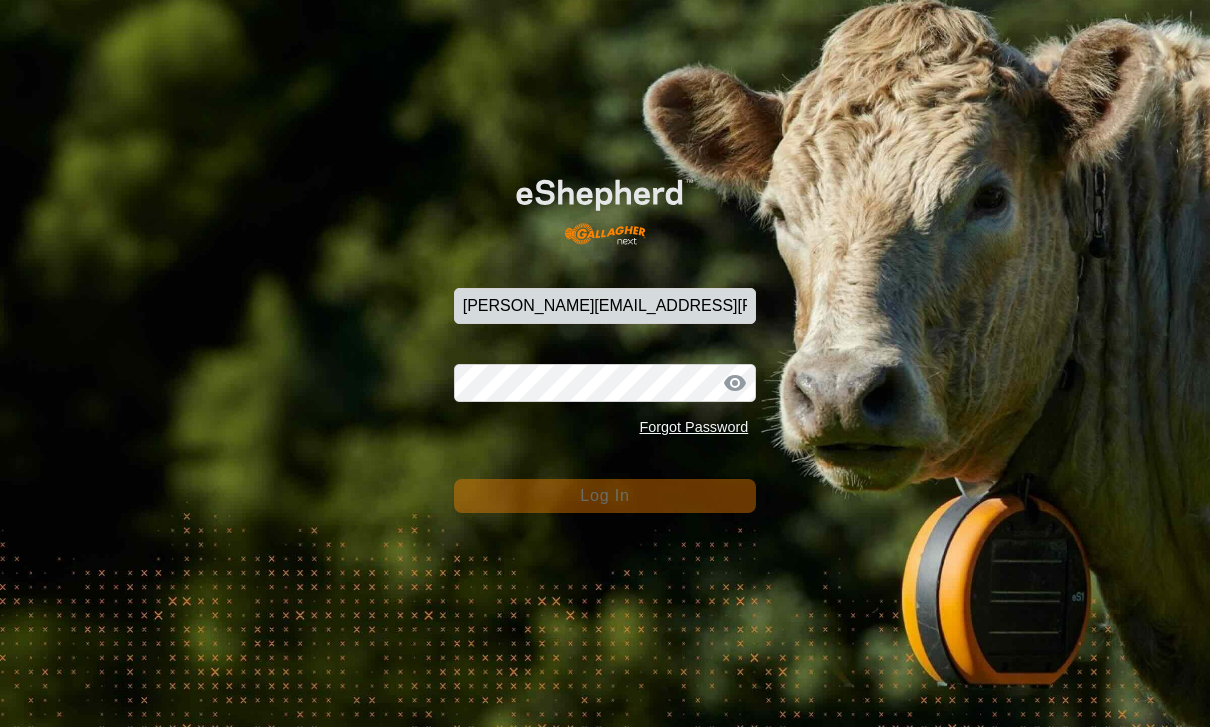 click on "Log In" 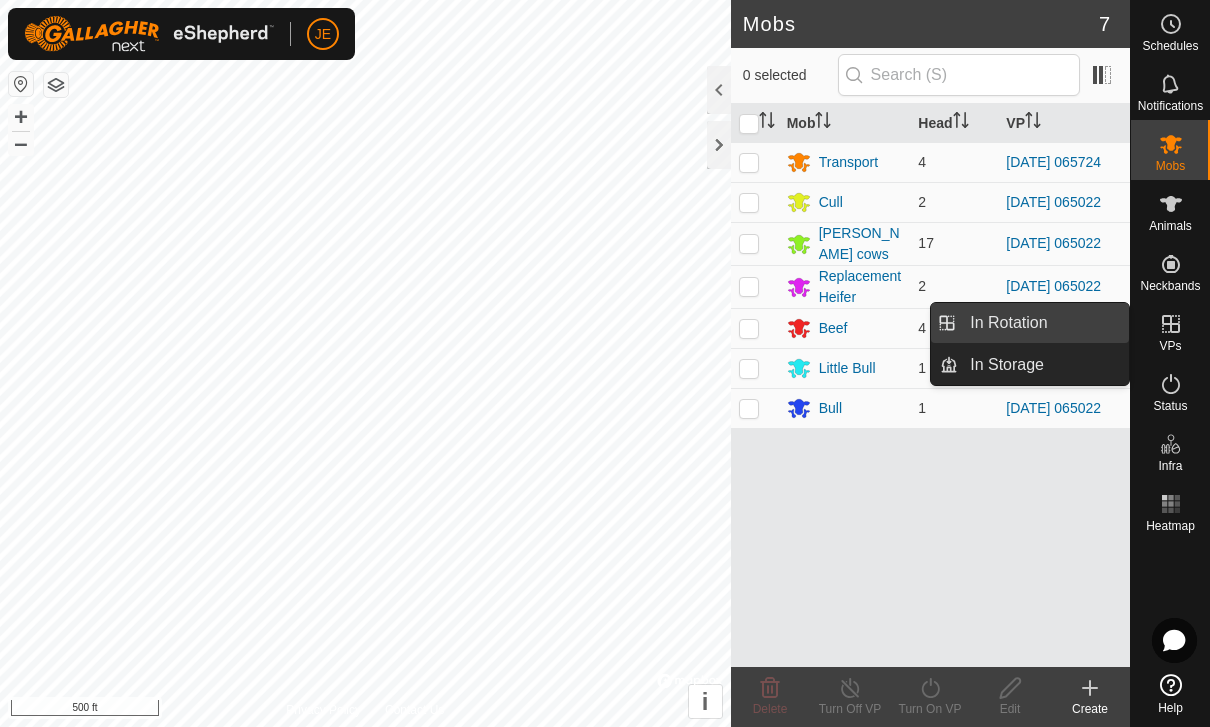 click on "In Rotation" at bounding box center [1043, 323] 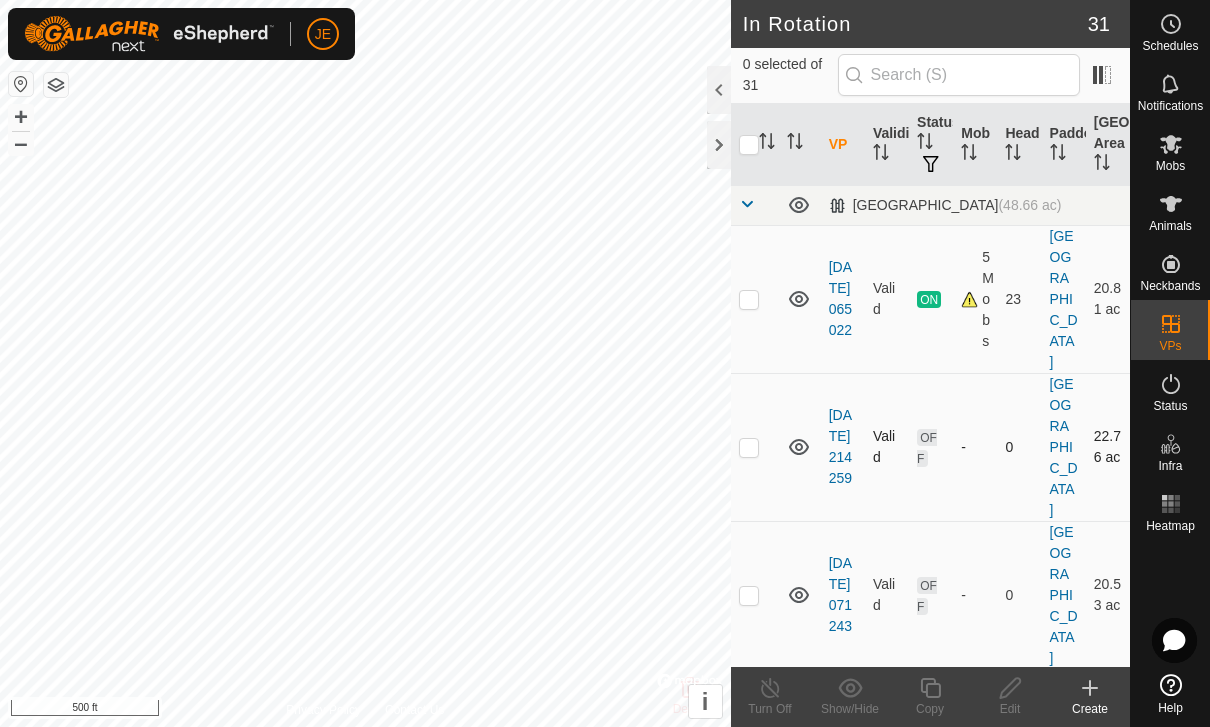 click at bounding box center (749, 447) 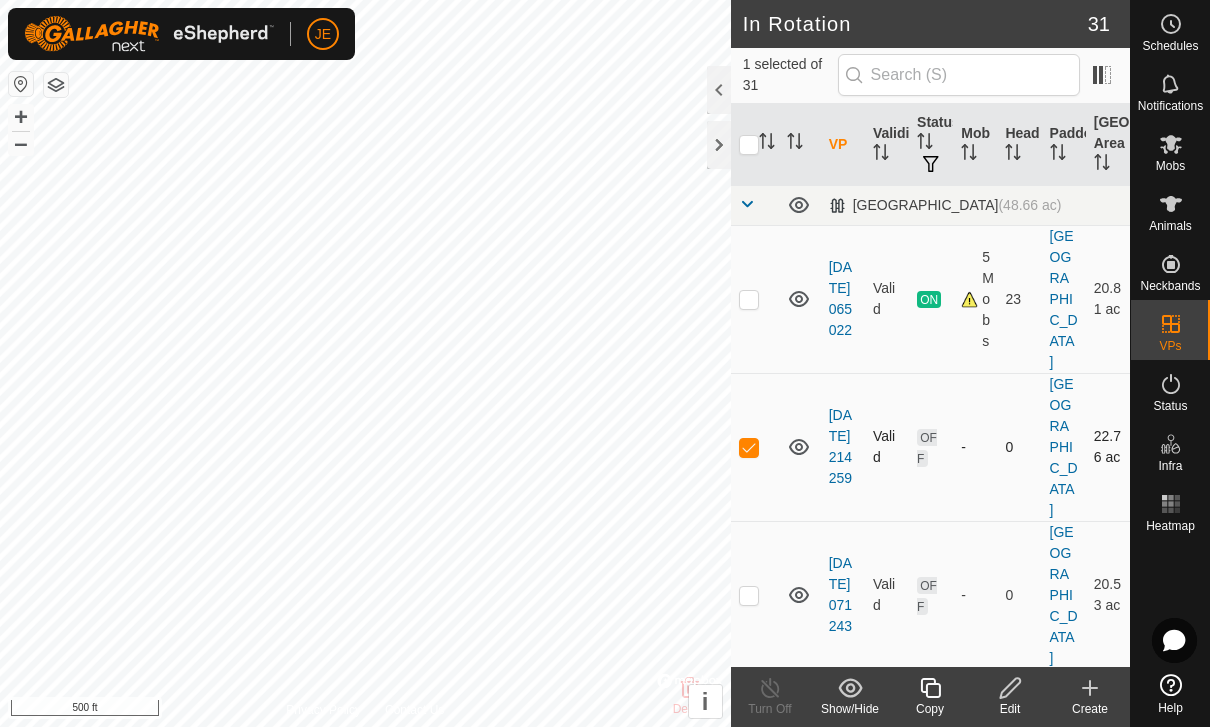 click at bounding box center [749, 447] 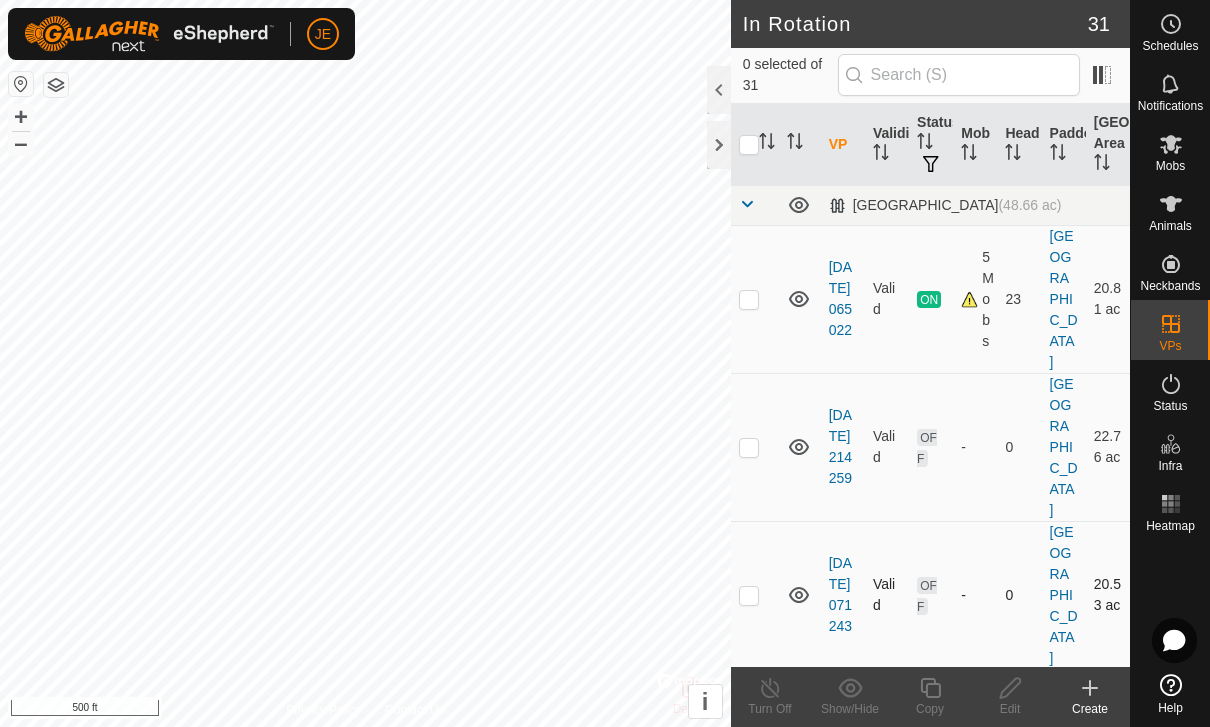 click at bounding box center [749, 595] 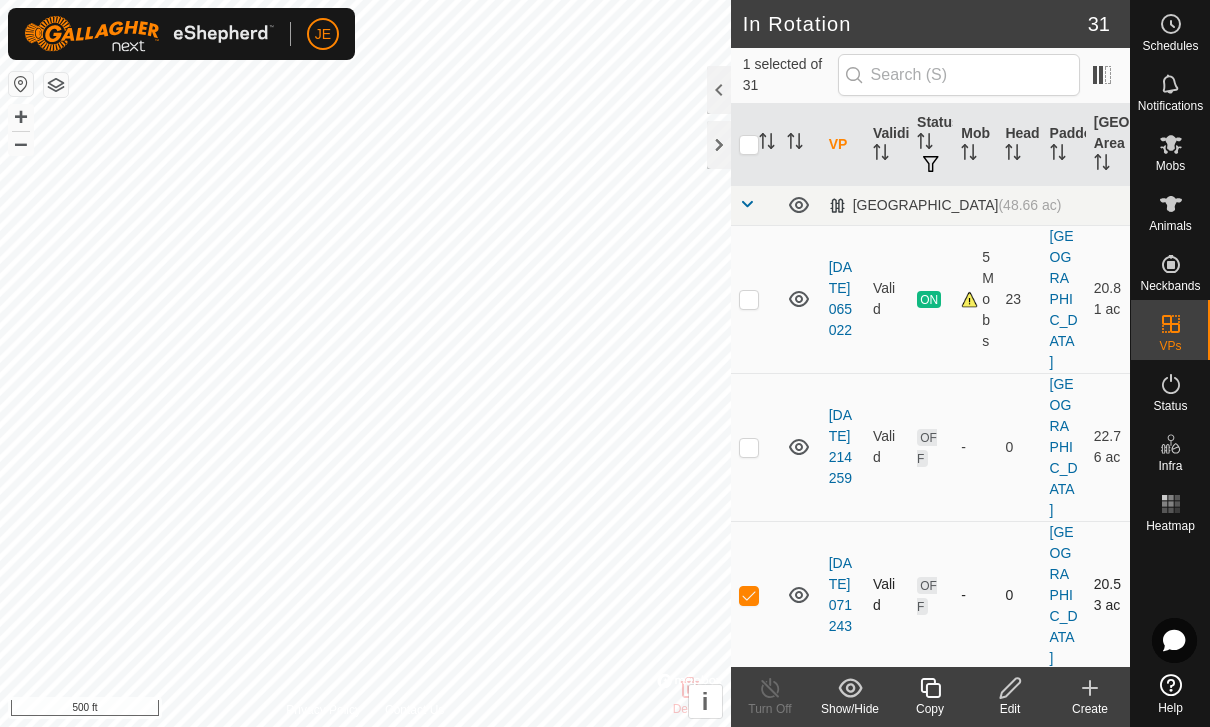 click at bounding box center (749, 595) 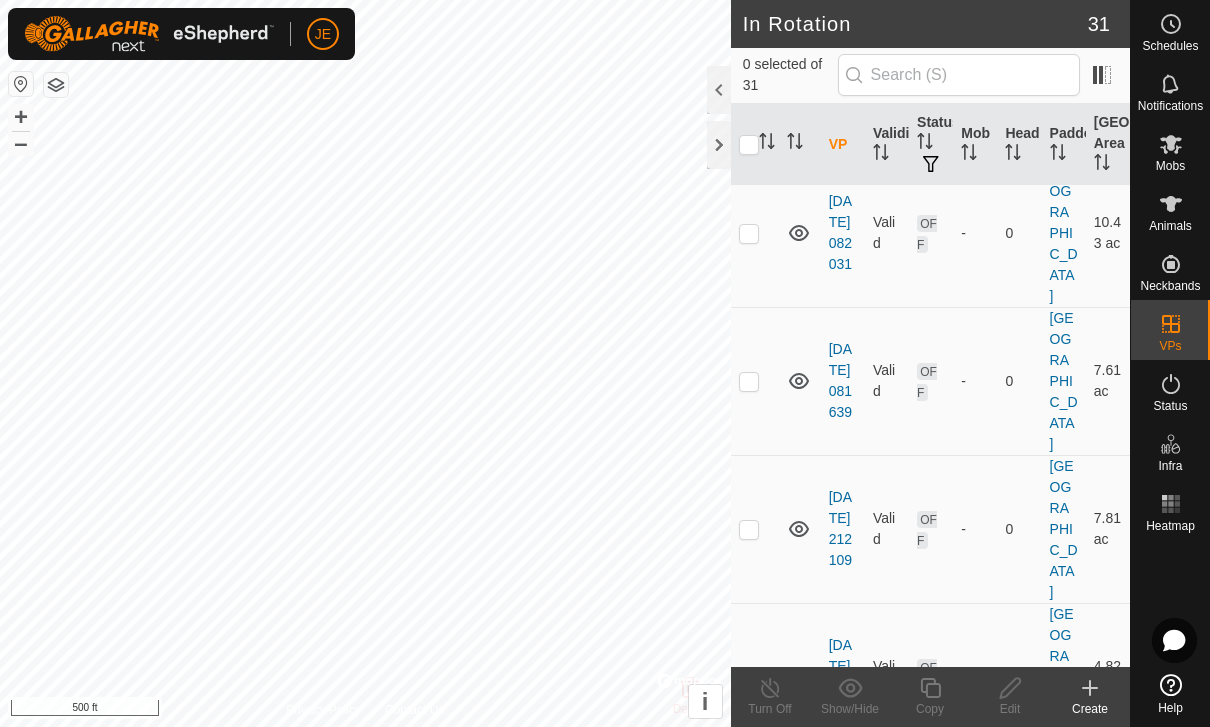 scroll, scrollTop: 1968, scrollLeft: 0, axis: vertical 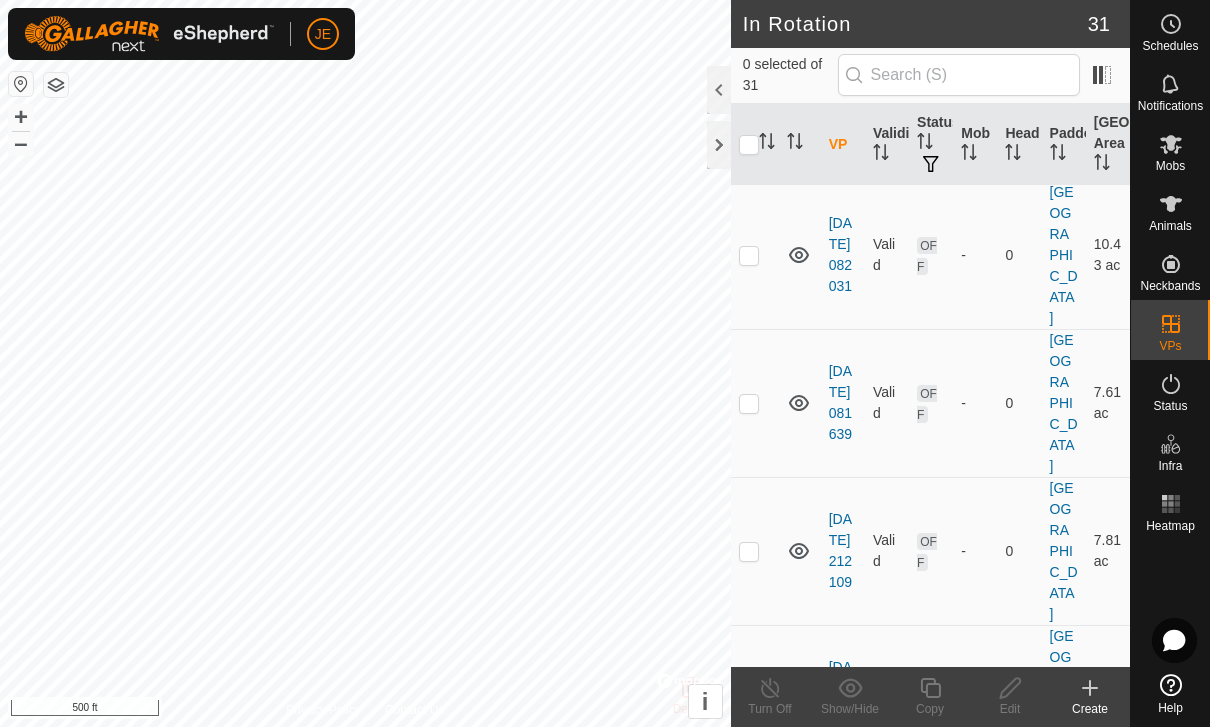 click at bounding box center (749, 887) 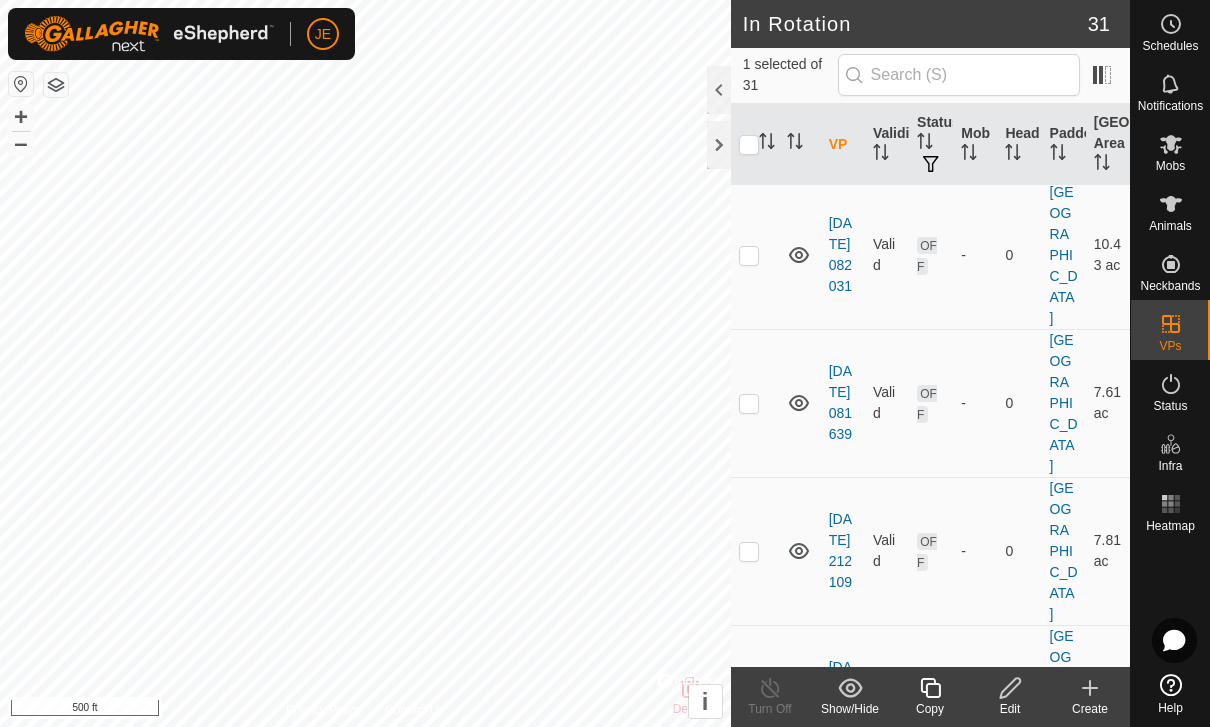 click at bounding box center (755, 887) 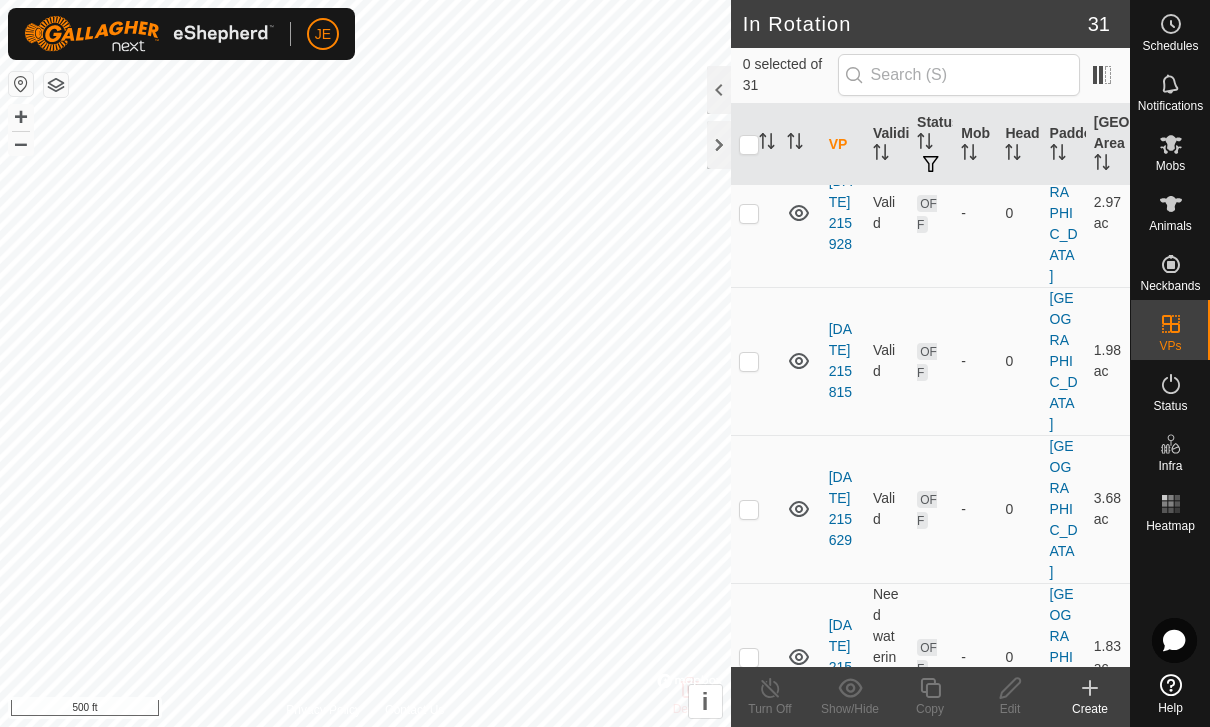 scroll, scrollTop: 2767, scrollLeft: 0, axis: vertical 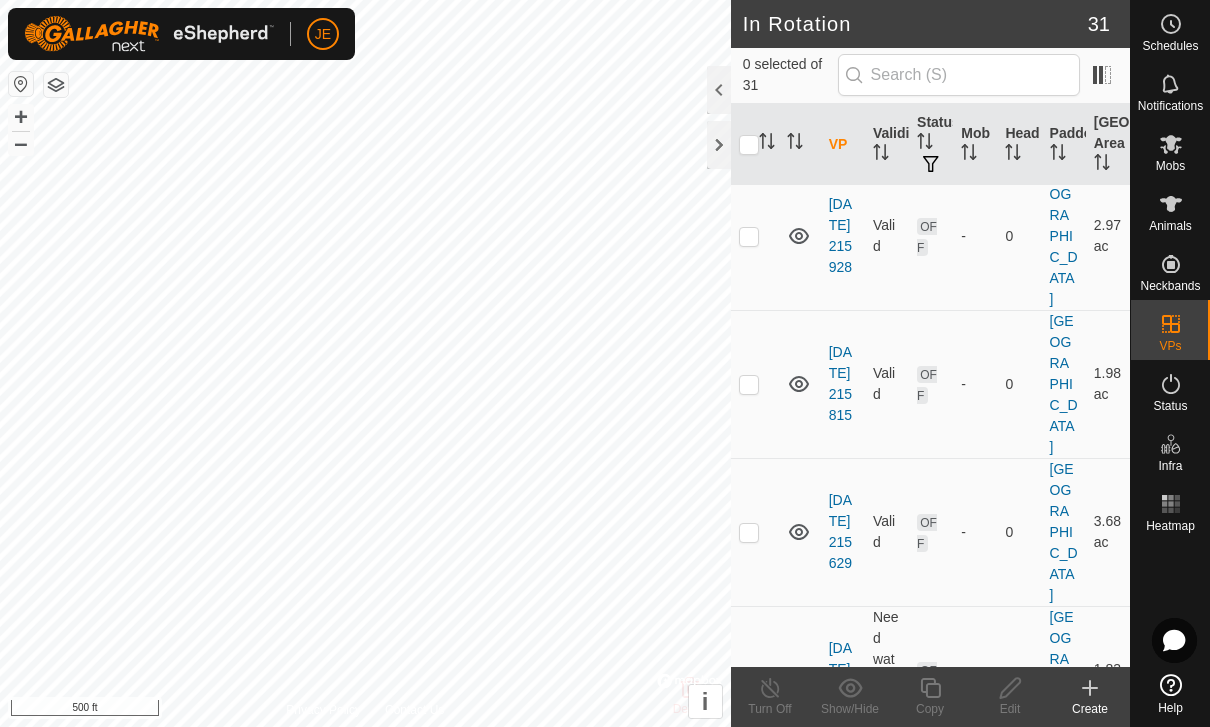 click at bounding box center [755, 828] 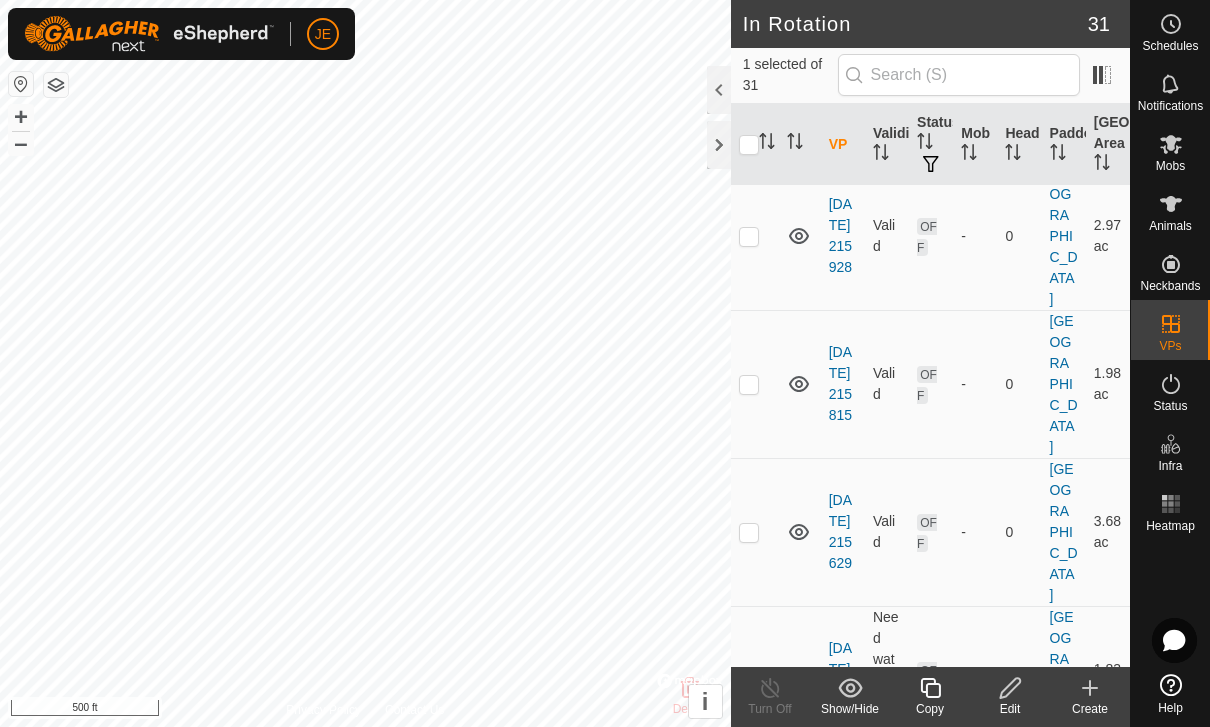 click 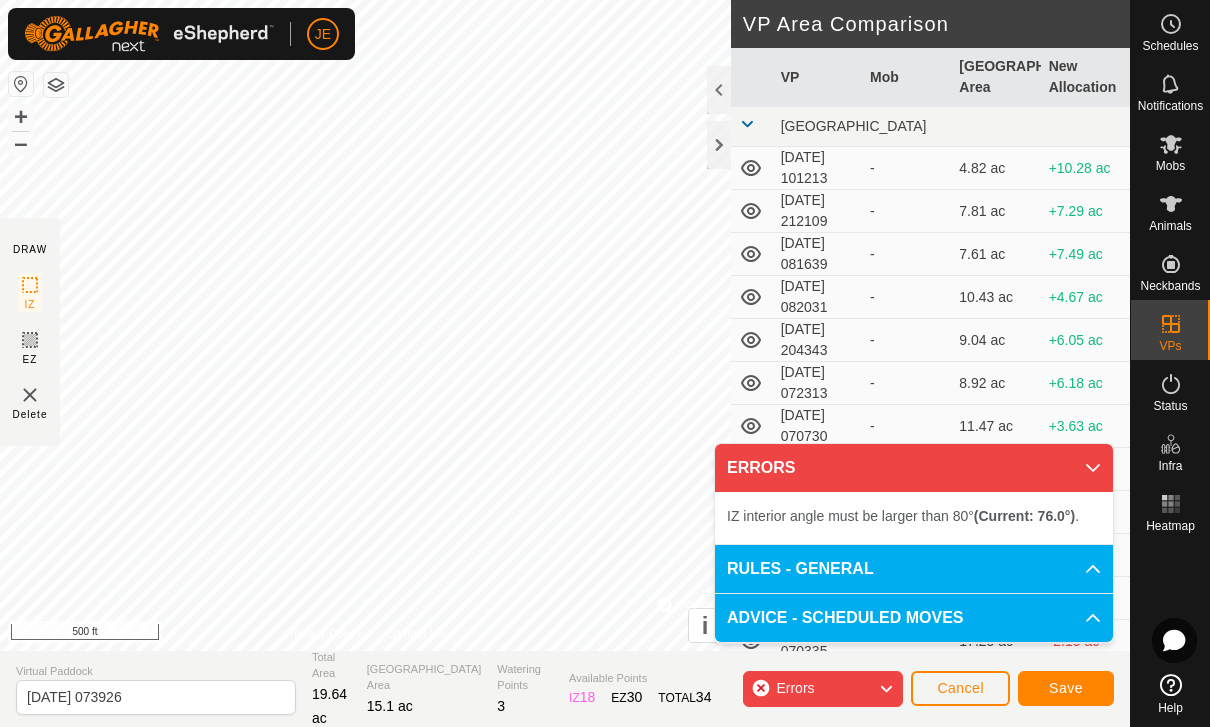 click on "Save" 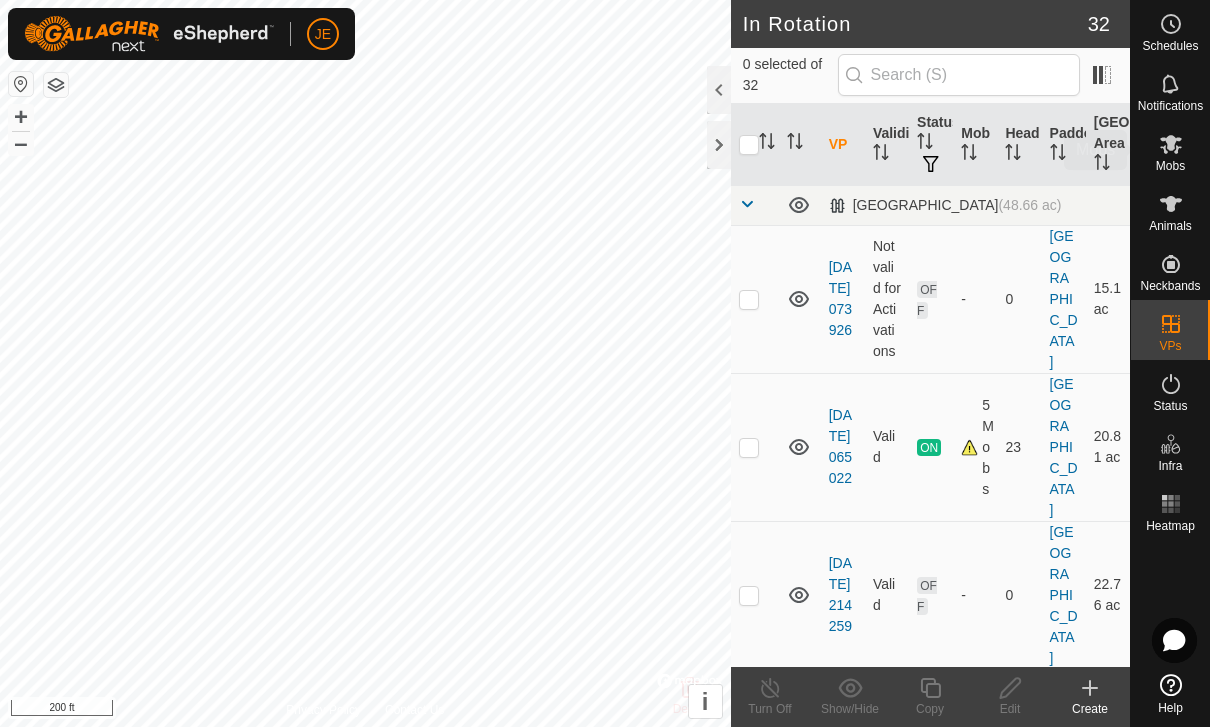 click on "Mobs" at bounding box center [1170, 150] 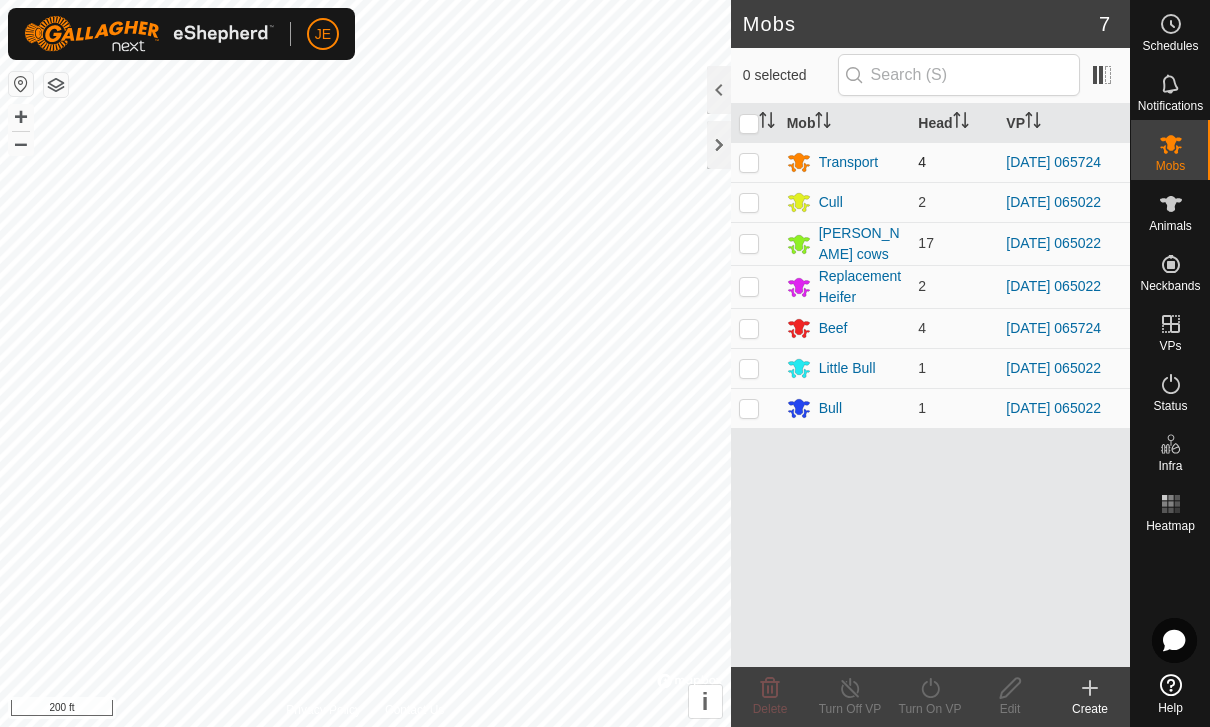 click at bounding box center (749, 162) 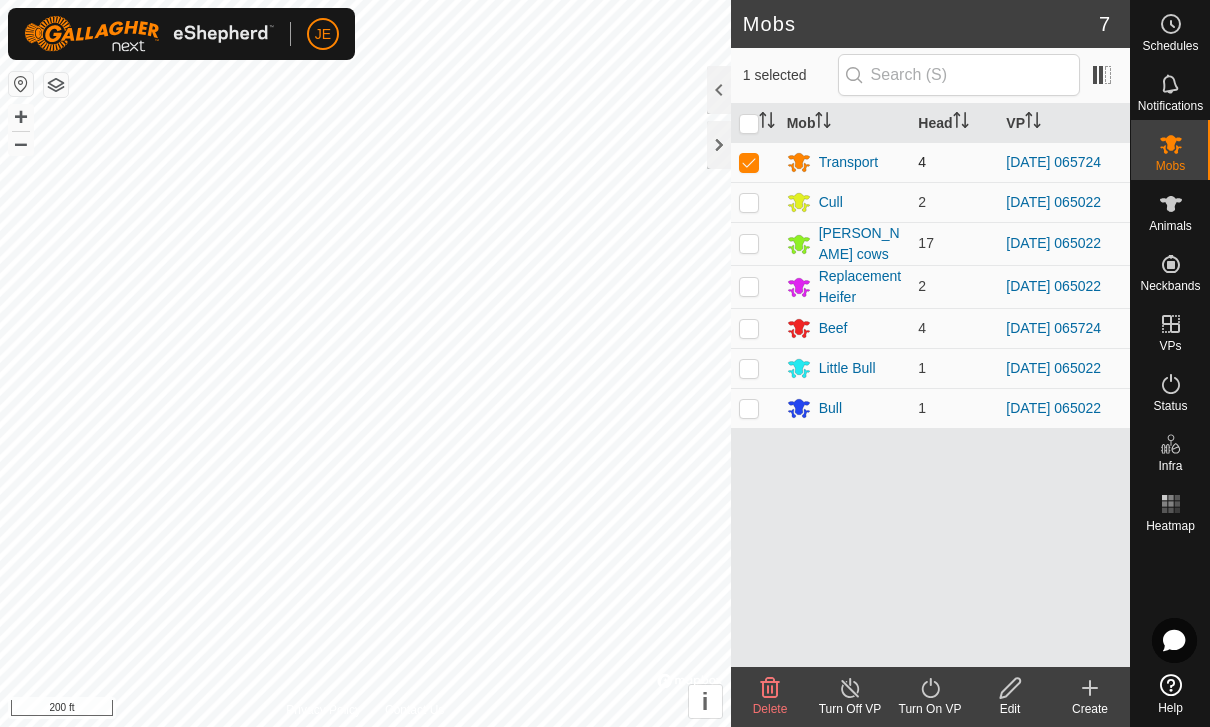 click at bounding box center [749, 162] 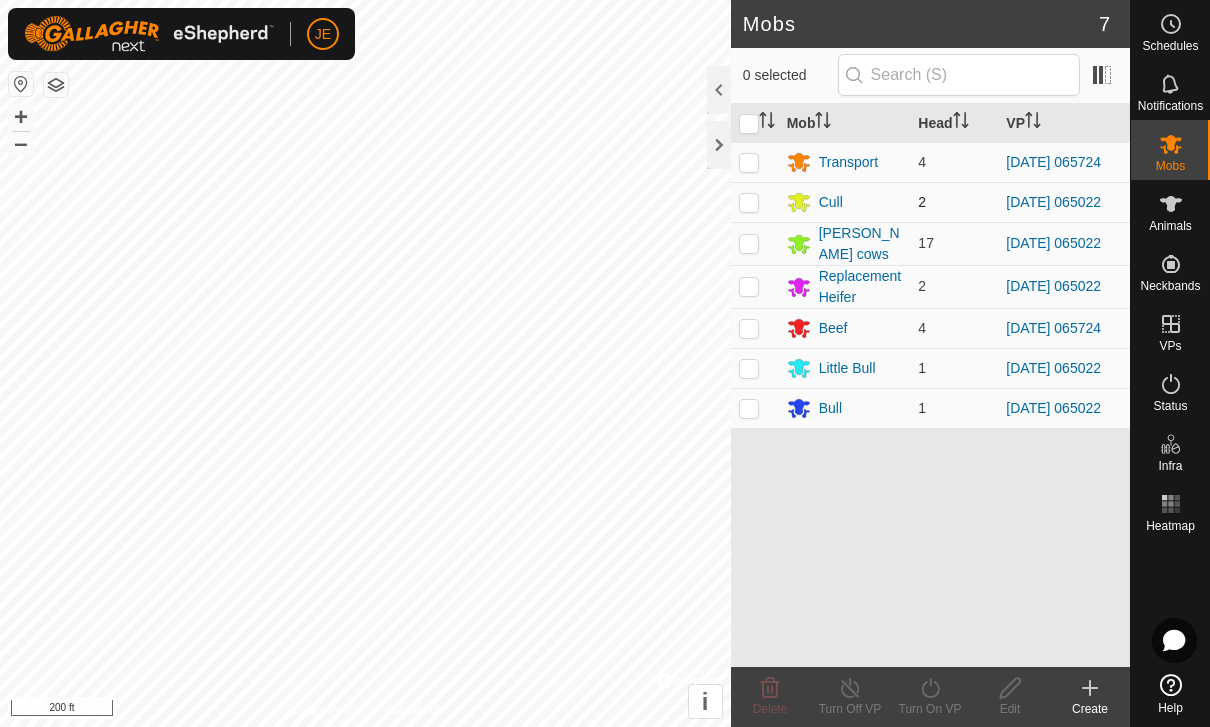 click at bounding box center [749, 202] 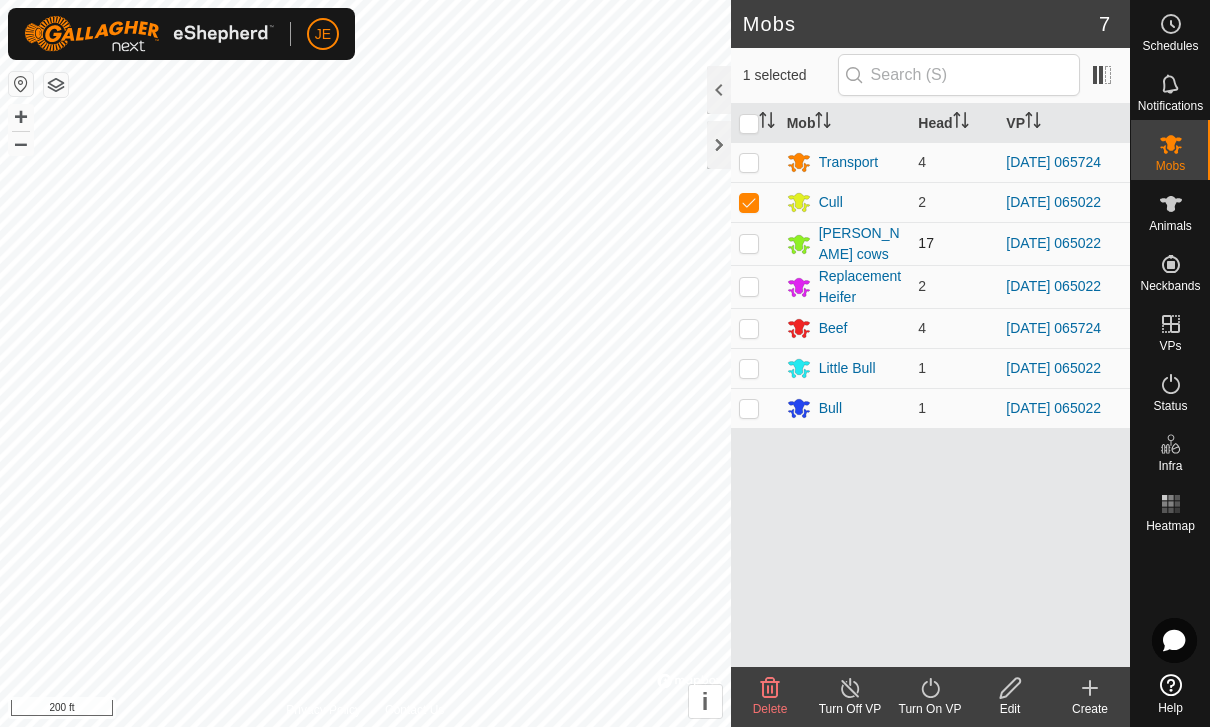 click at bounding box center (749, 243) 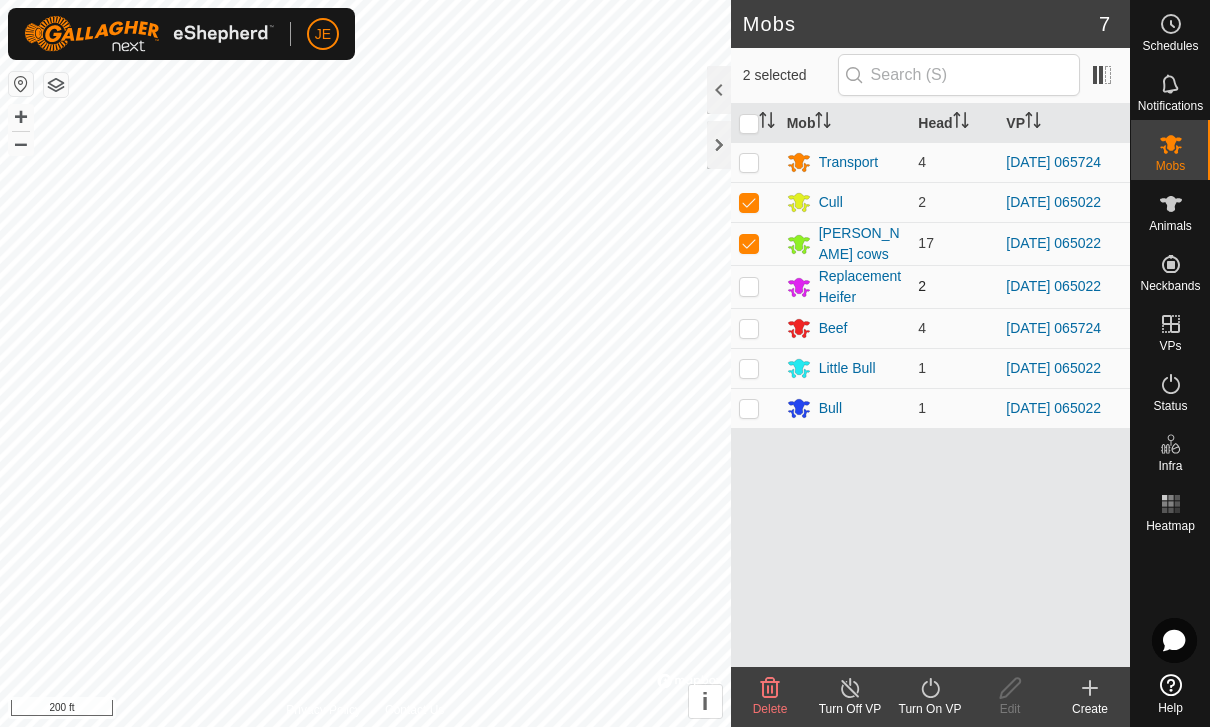 click at bounding box center (749, 286) 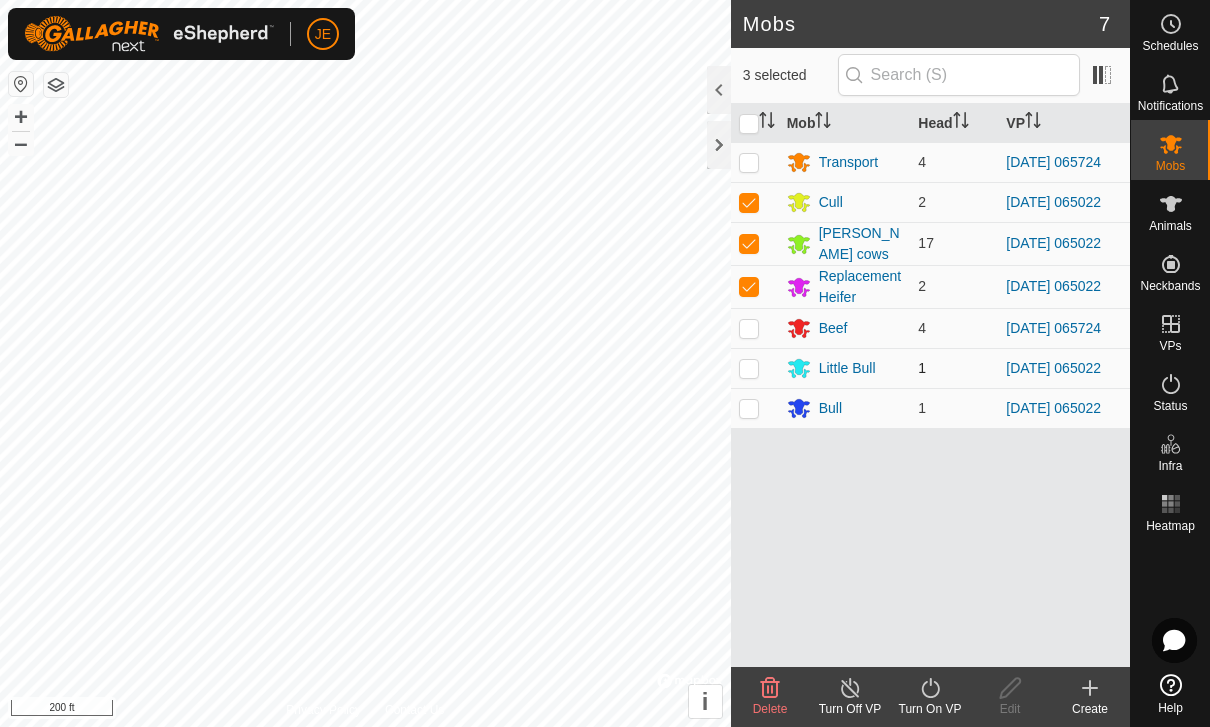 click at bounding box center [749, 368] 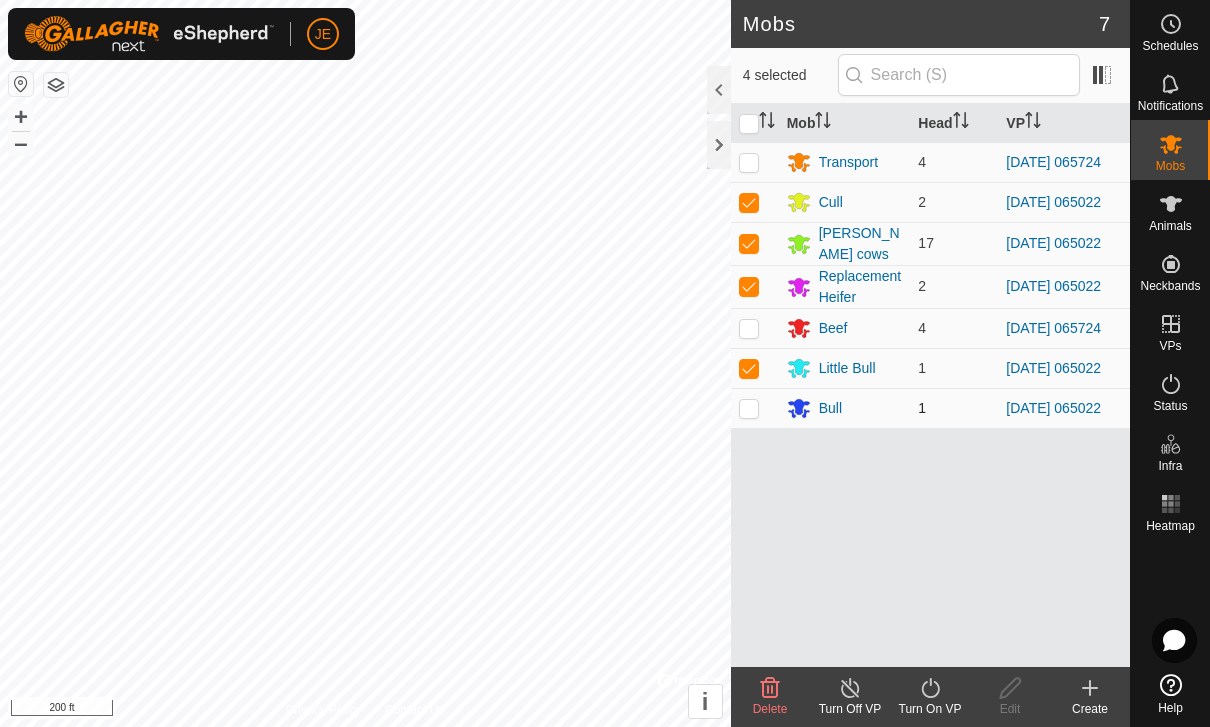 click at bounding box center (749, 408) 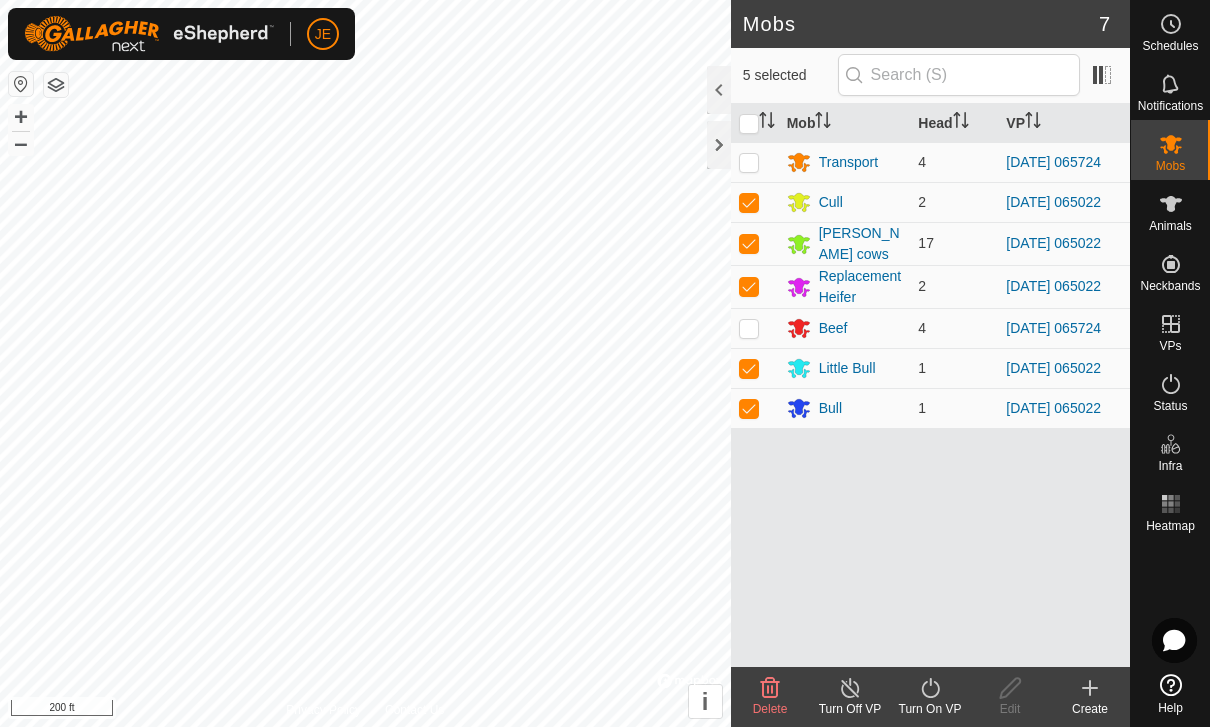 click 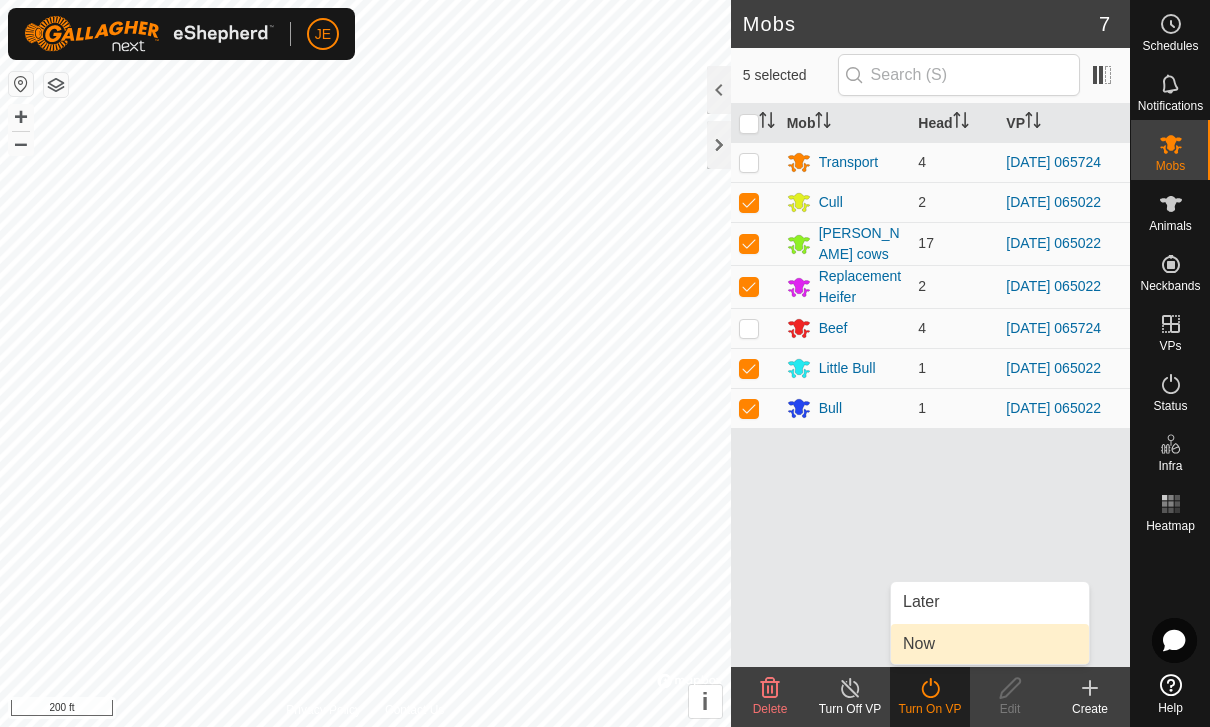 click on "Now" at bounding box center (919, 644) 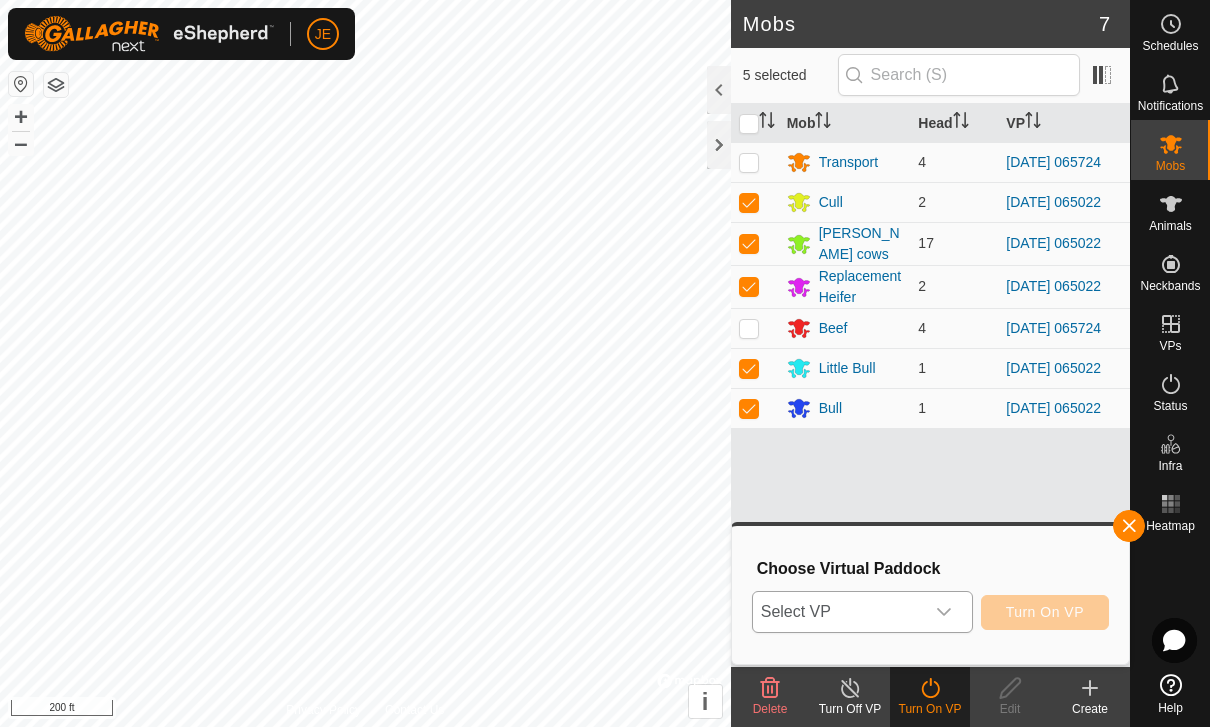 click on "Select VP" at bounding box center (838, 612) 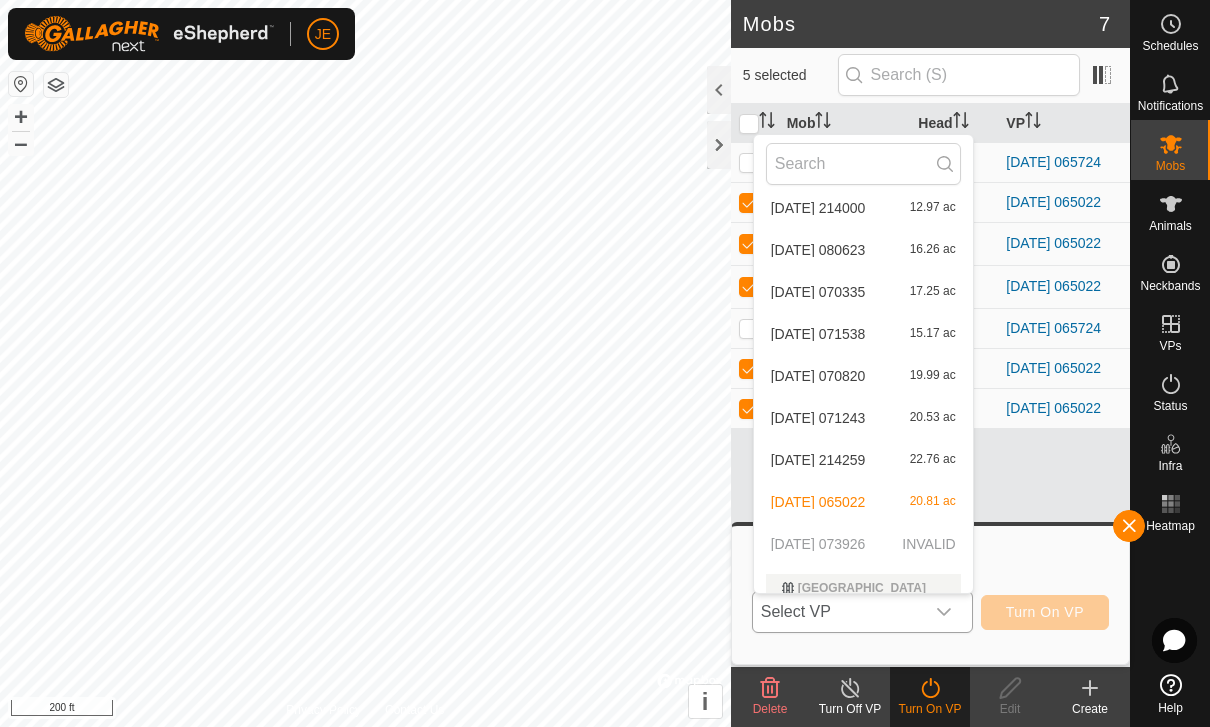 scroll, scrollTop: 430, scrollLeft: 0, axis: vertical 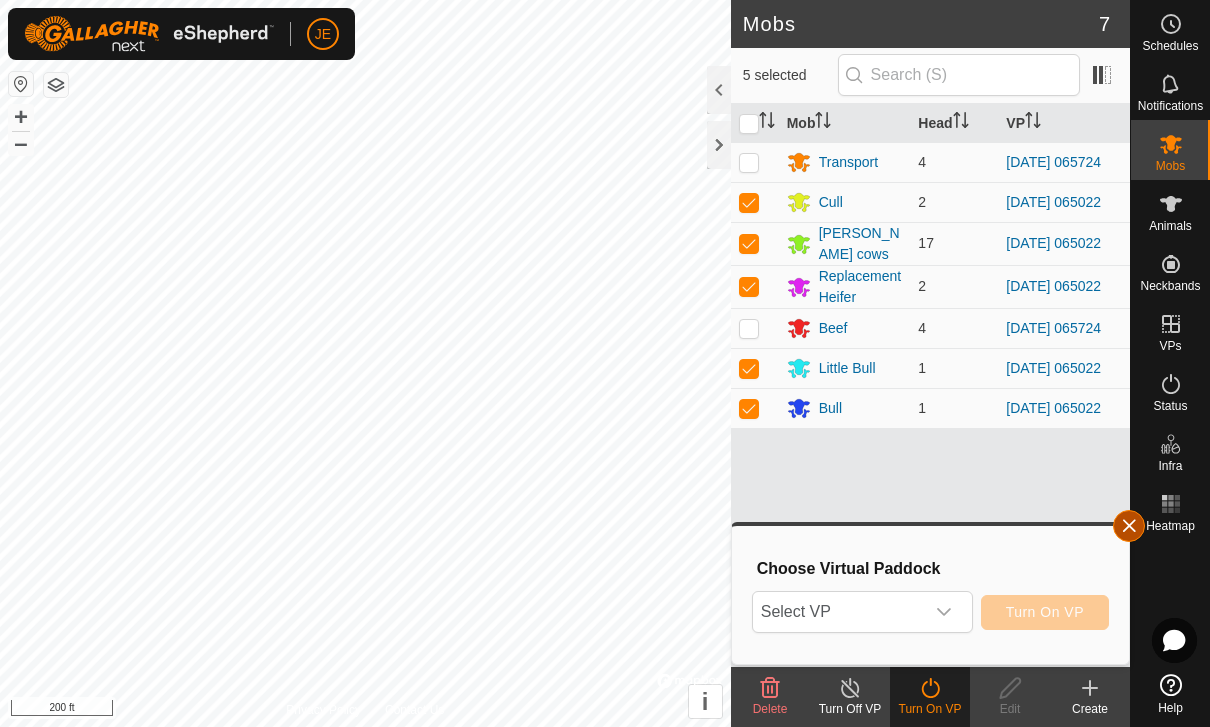 click at bounding box center [1129, 526] 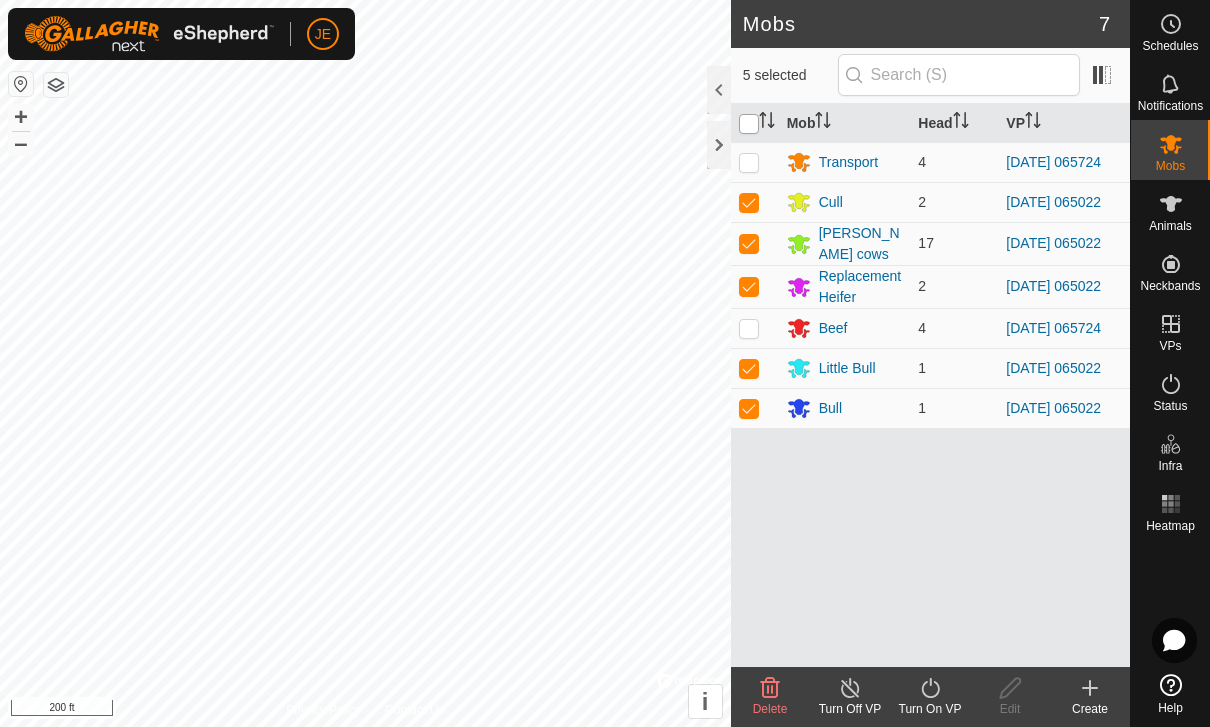 click at bounding box center (749, 124) 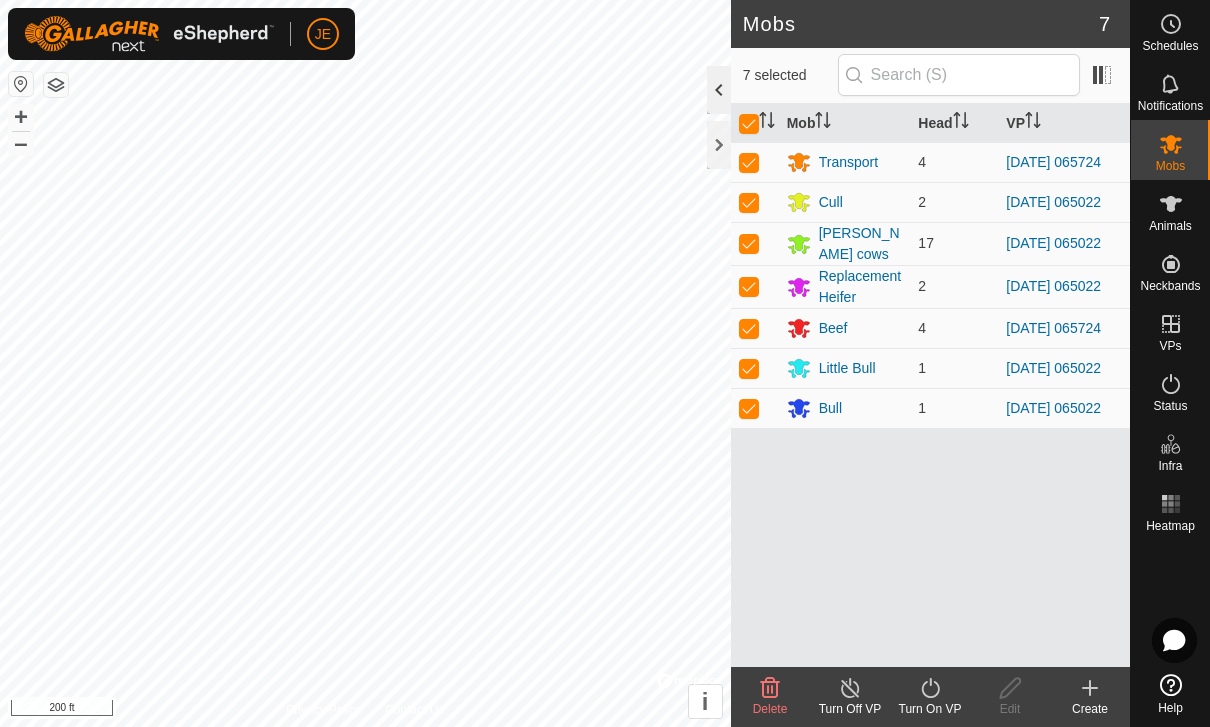click 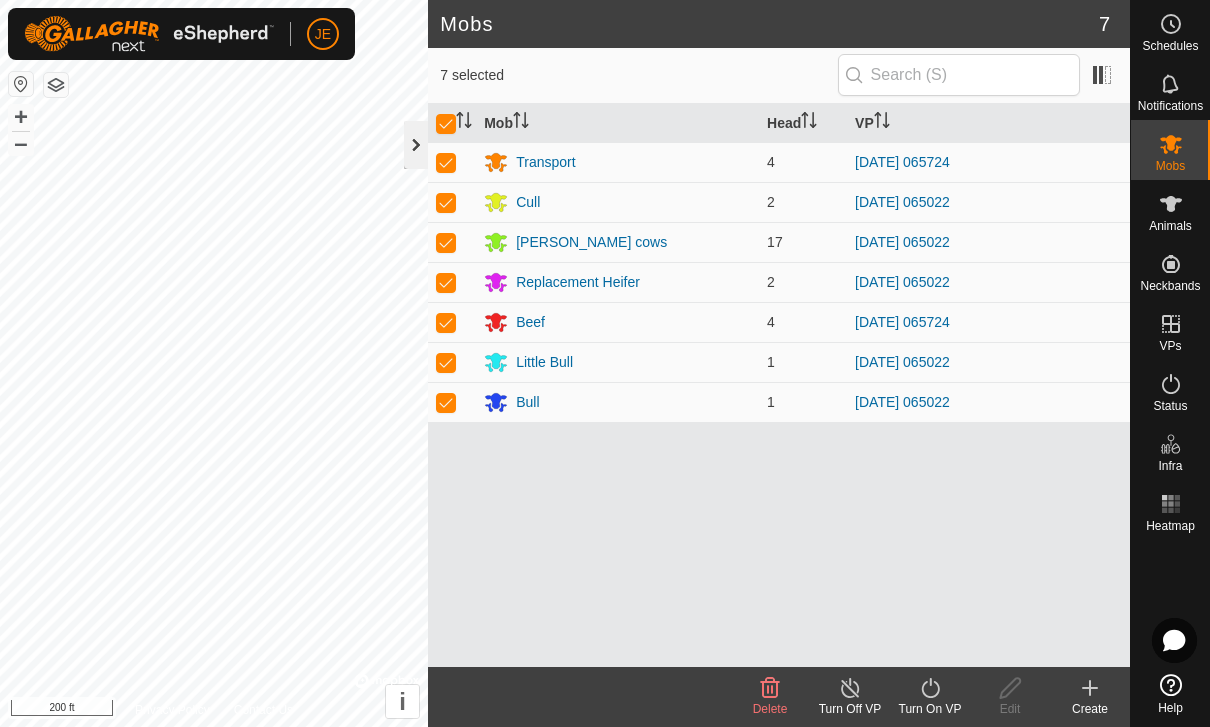 click 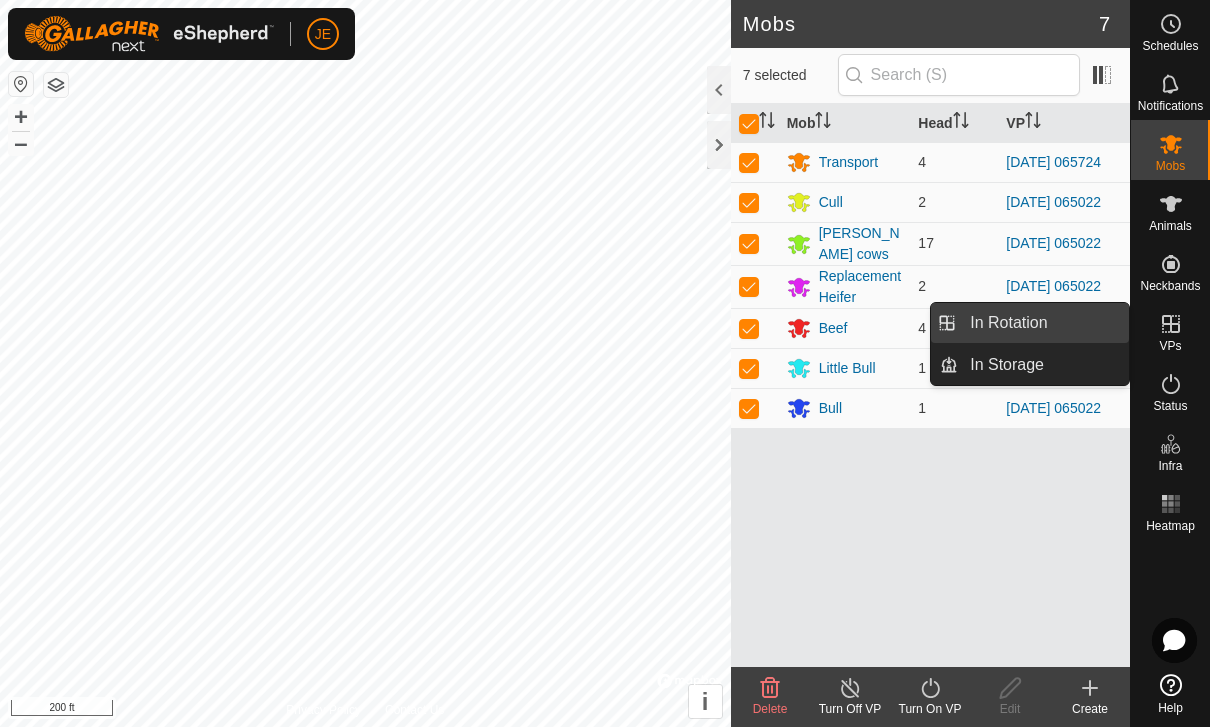 click on "In Rotation" at bounding box center [1043, 323] 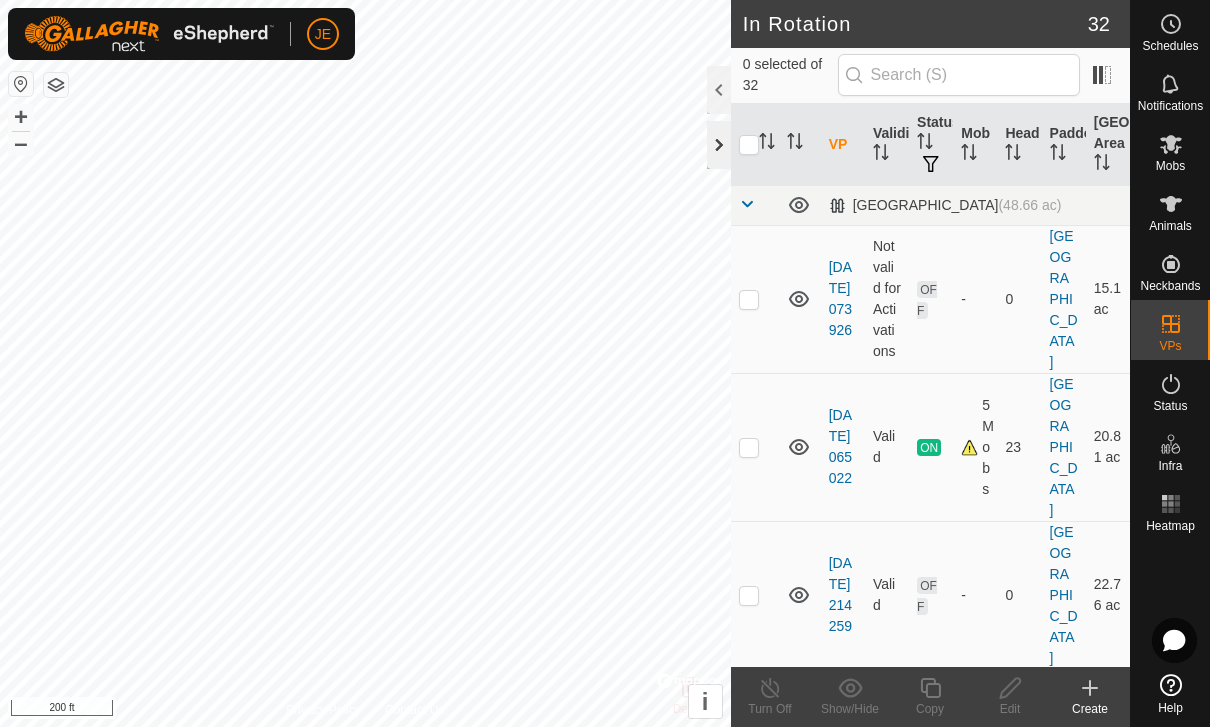 checkbox on "true" 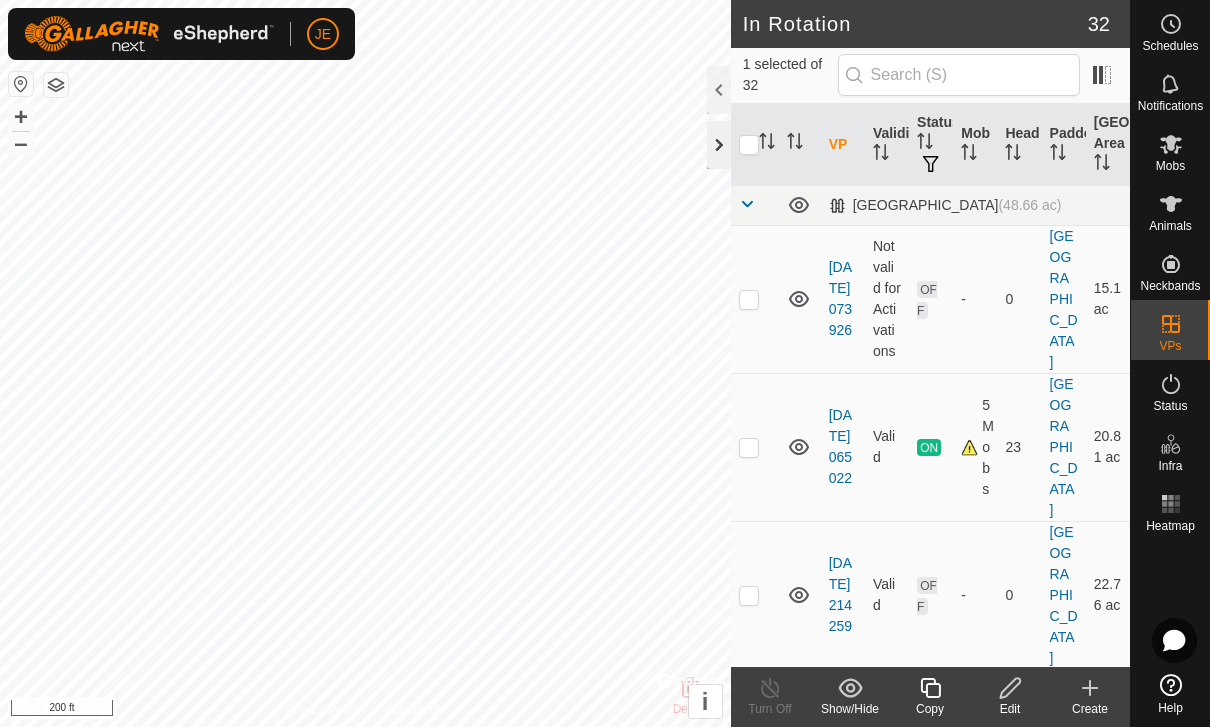 checkbox on "true" 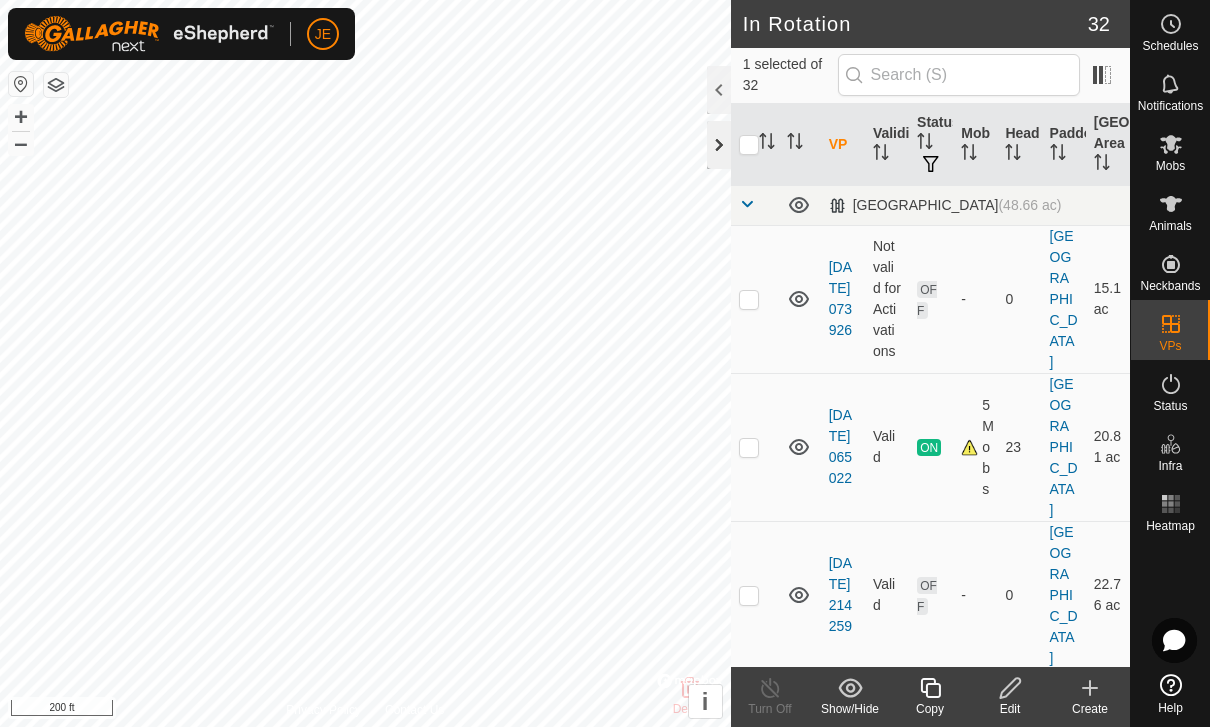 checkbox on "false" 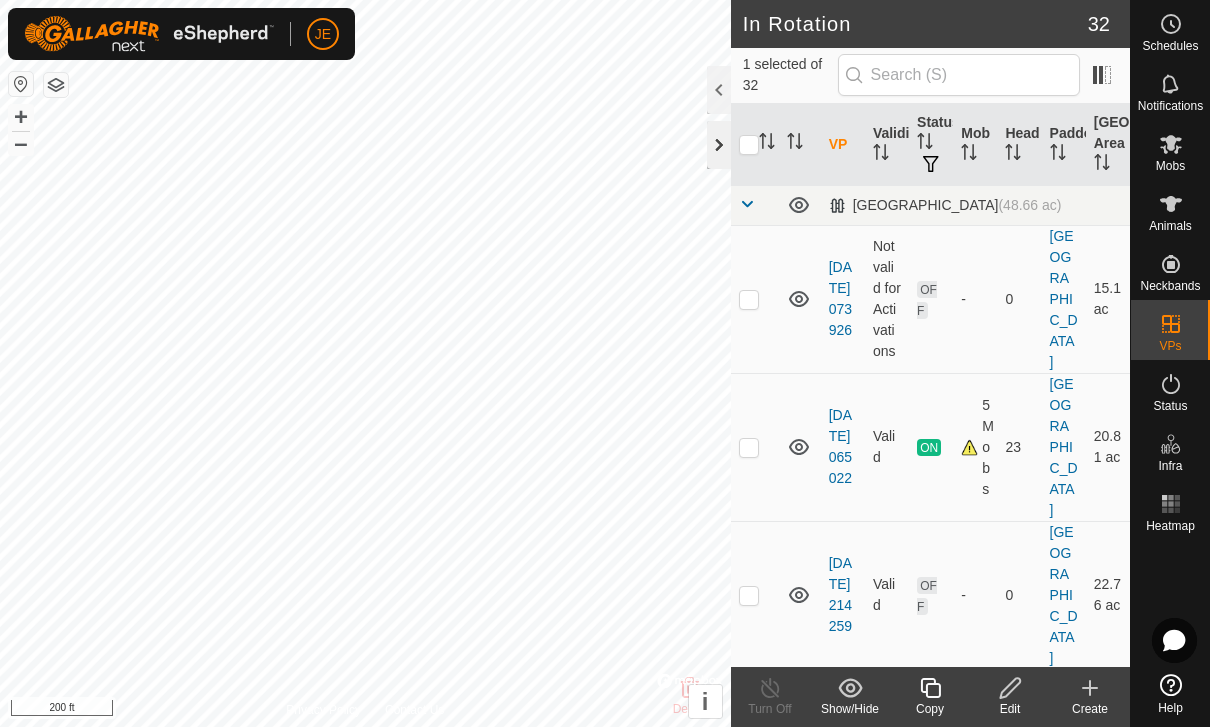 checkbox on "false" 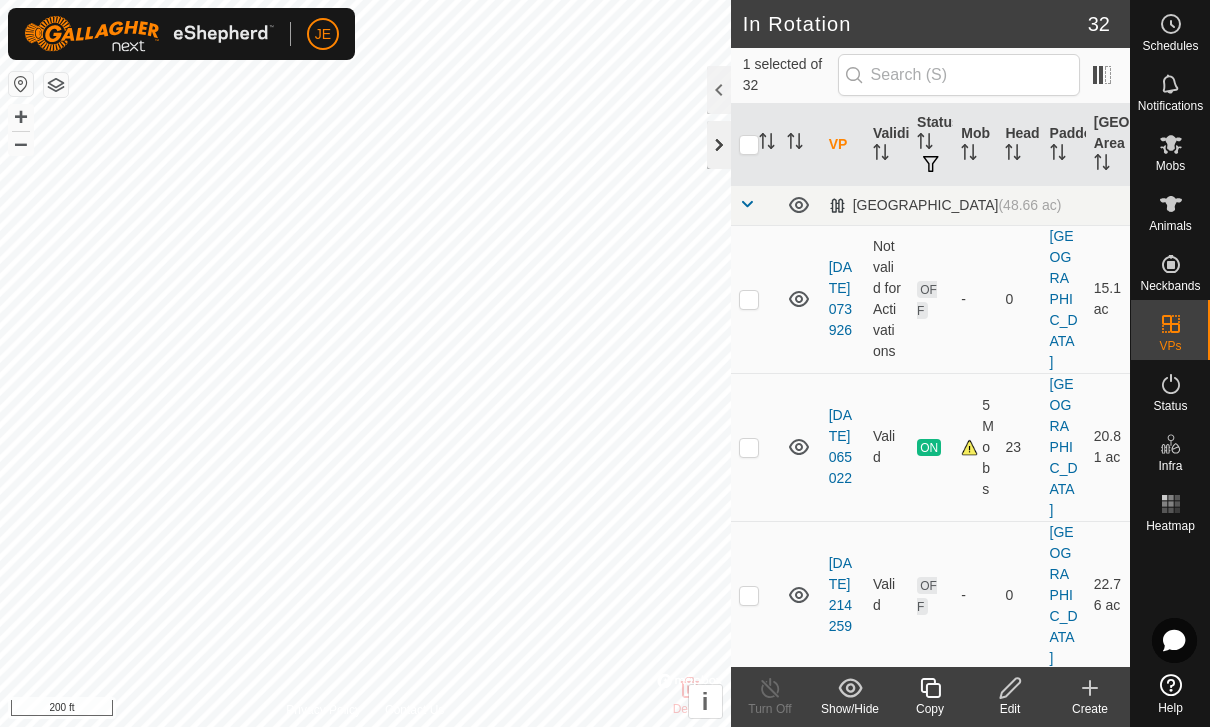 checkbox on "true" 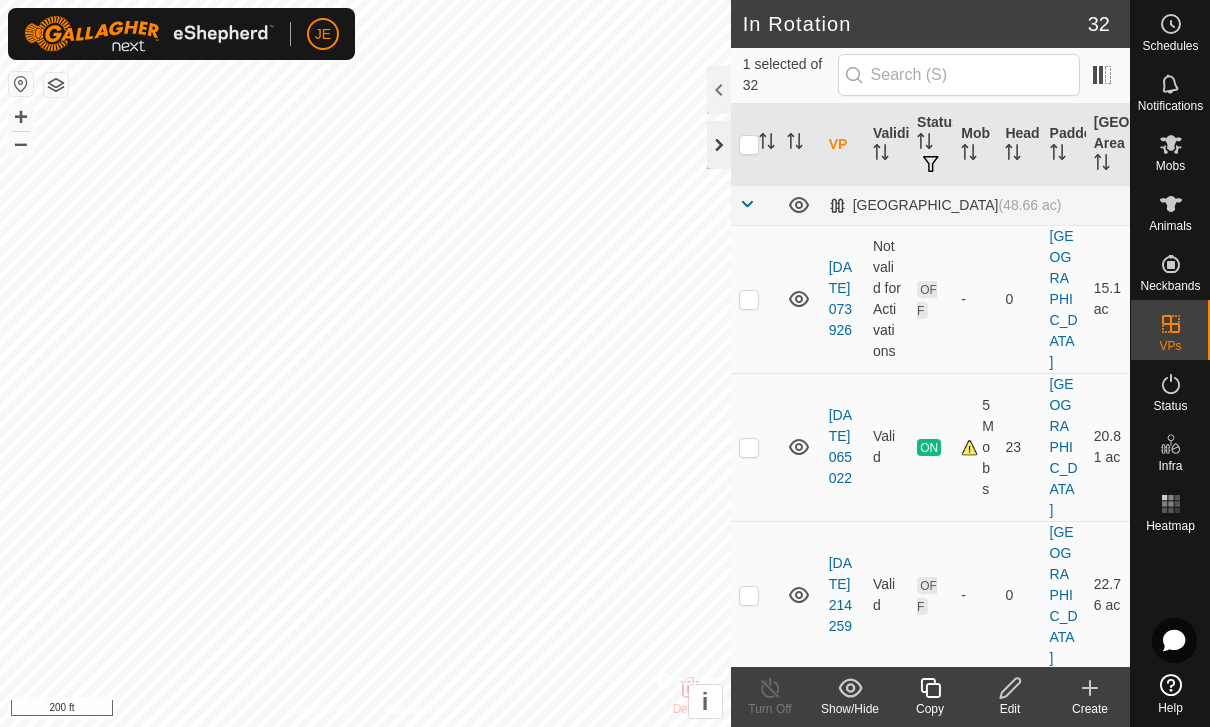 checkbox on "true" 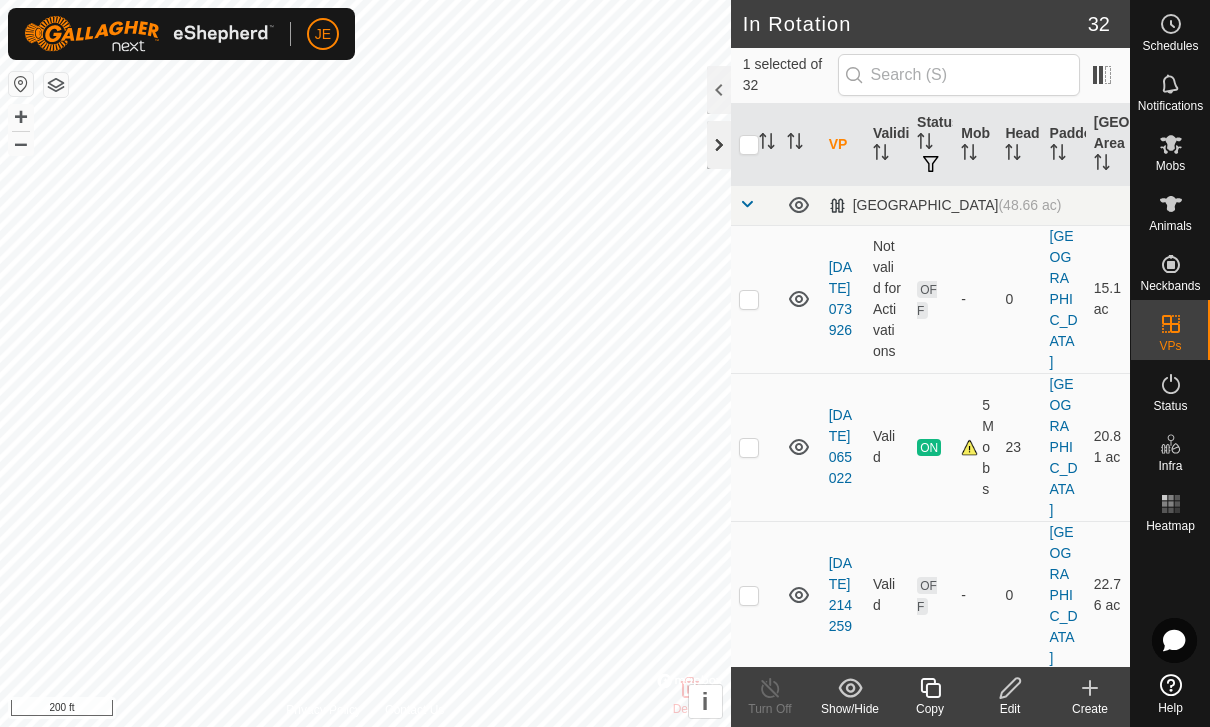 checkbox on "false" 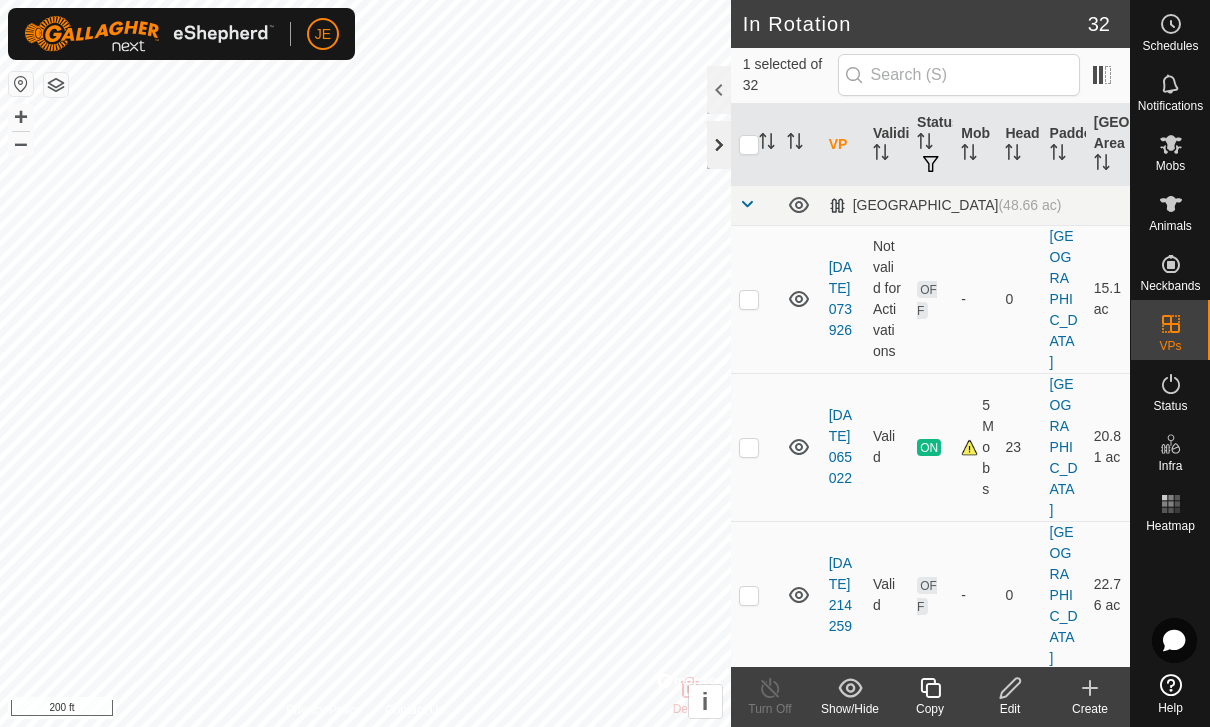 checkbox on "true" 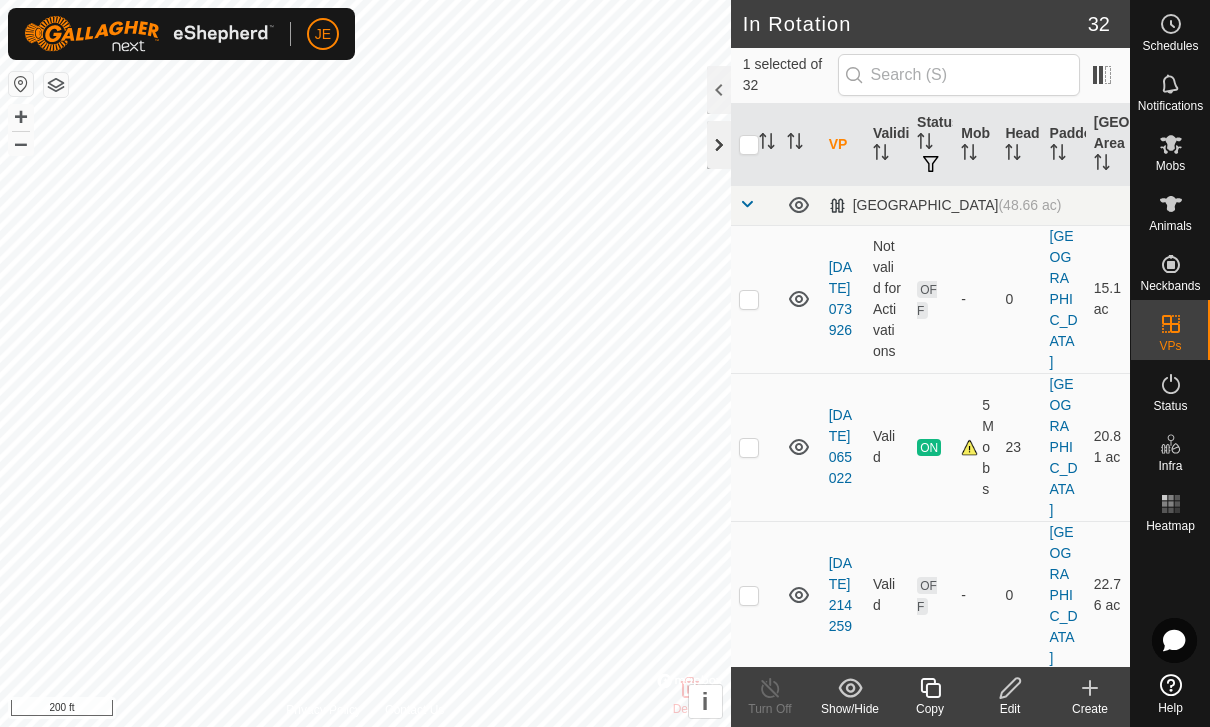 checkbox on "false" 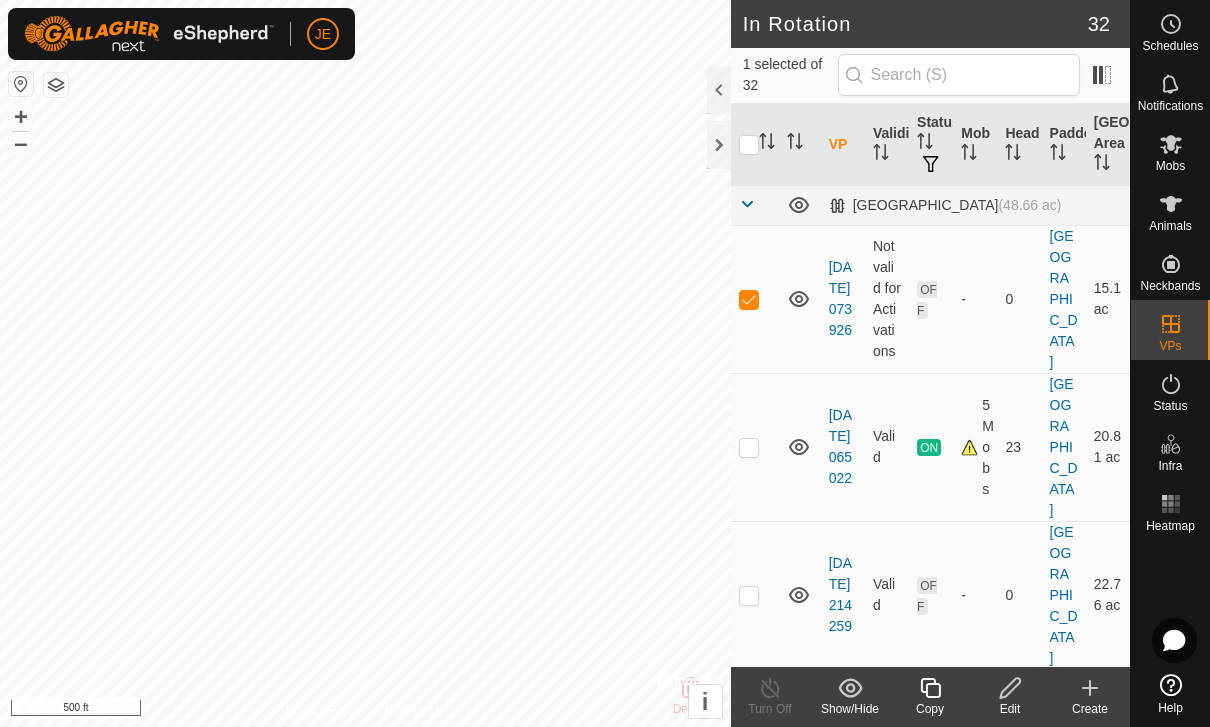 click 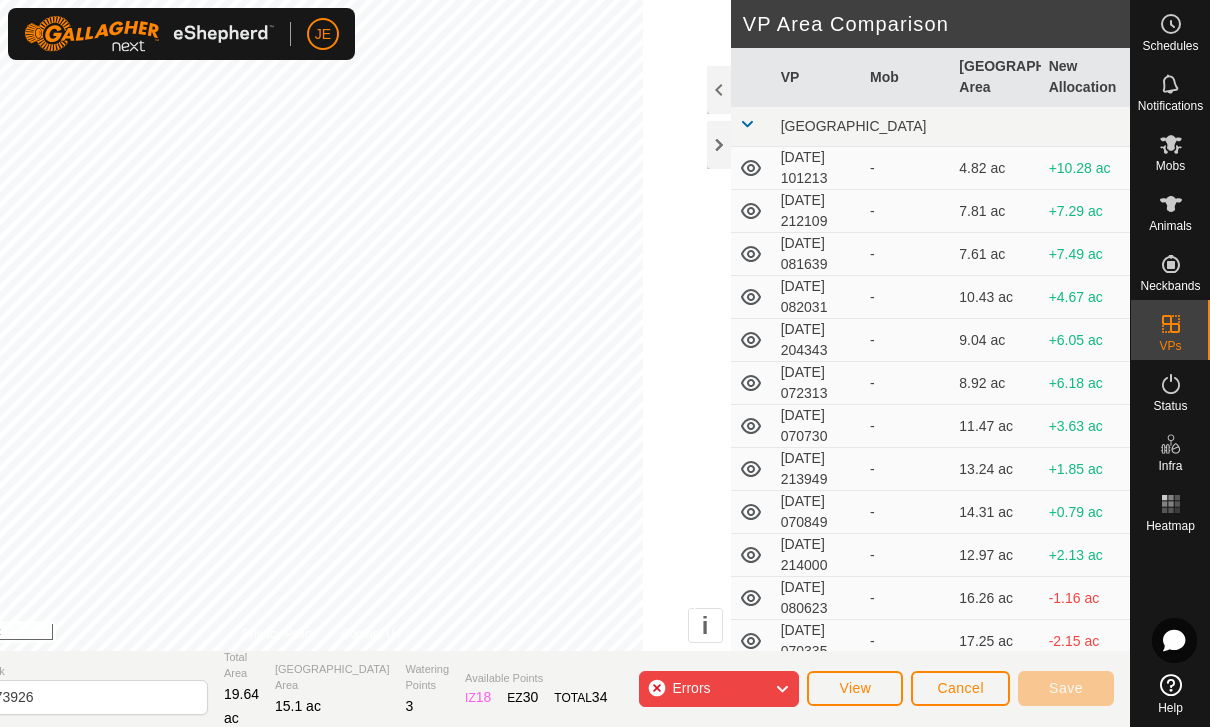 click on "Errors" 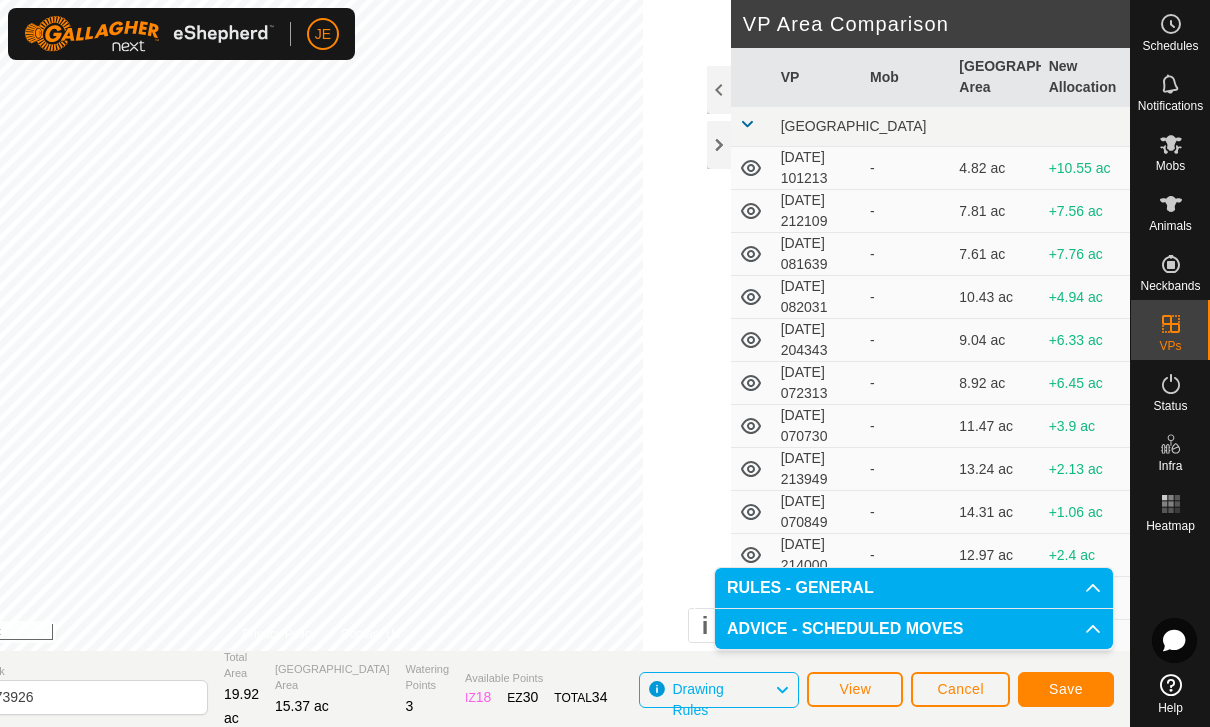 click on "Save" 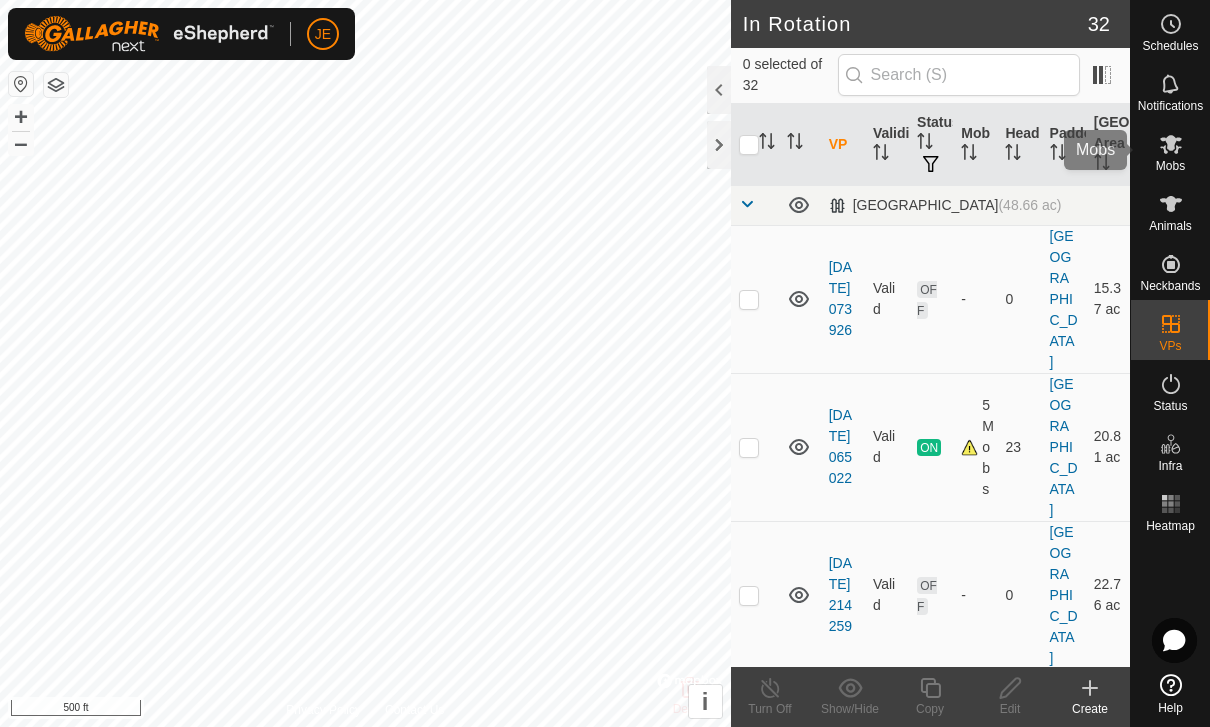 click 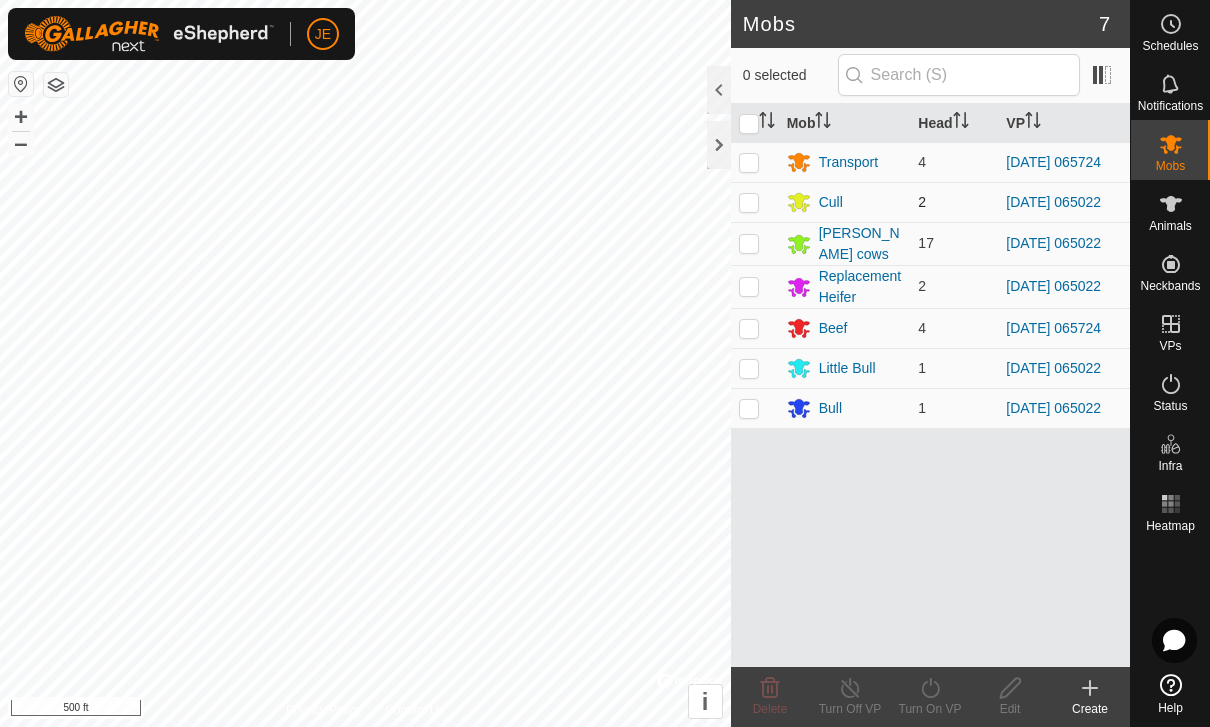 click at bounding box center (749, 202) 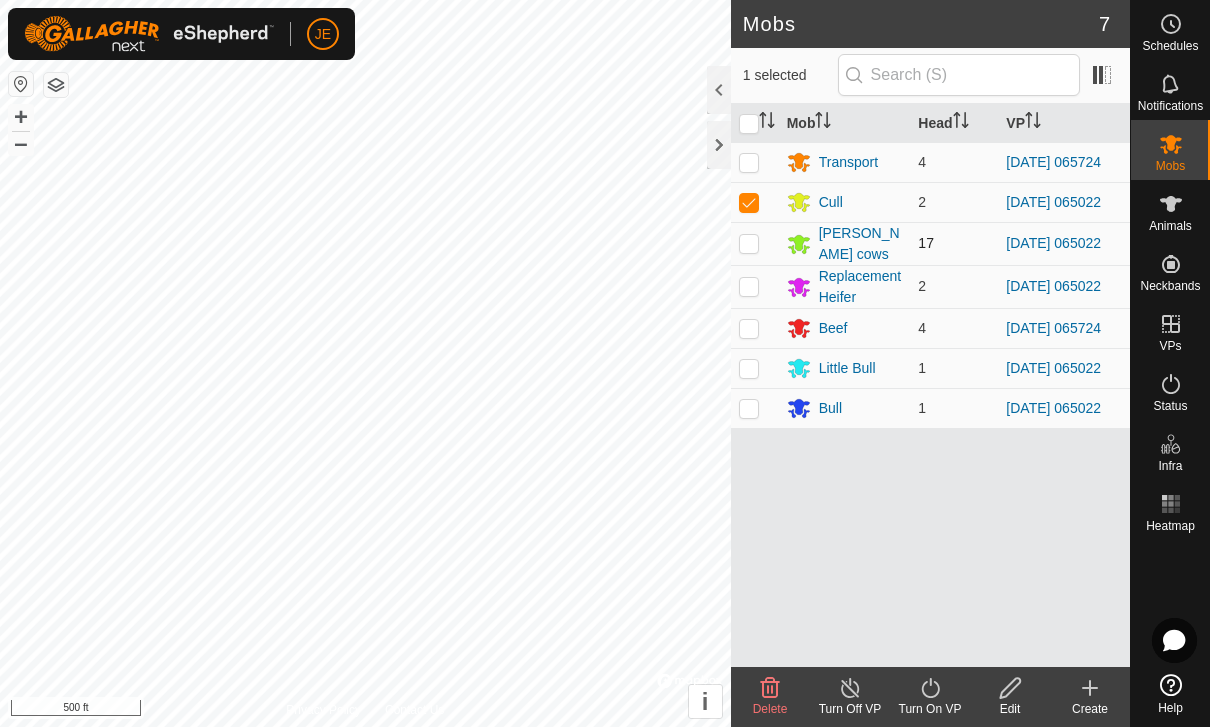 click at bounding box center [749, 243] 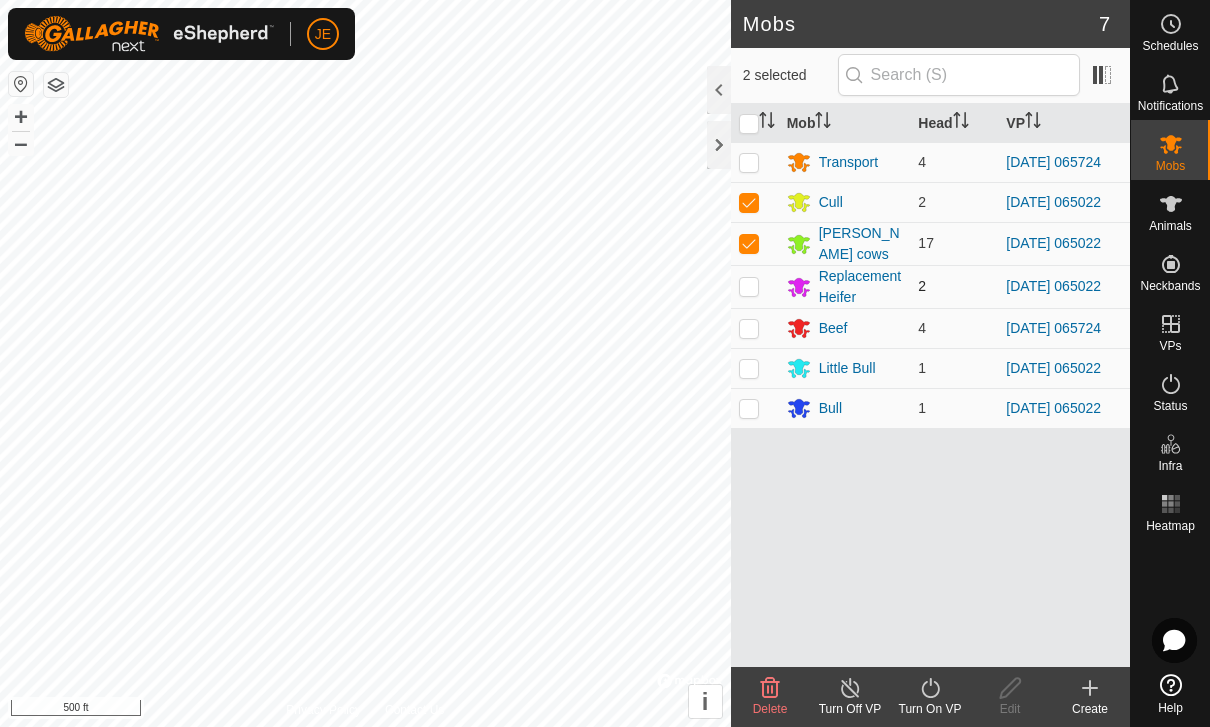 click at bounding box center (749, 286) 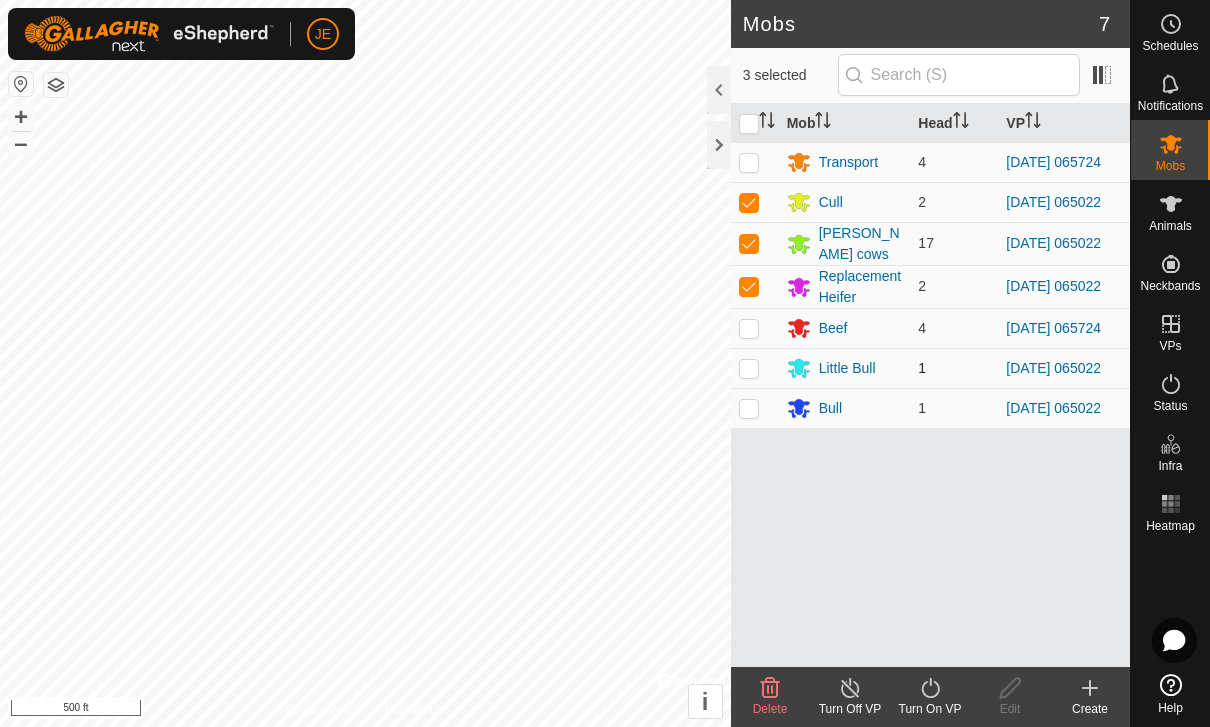 click at bounding box center [749, 368] 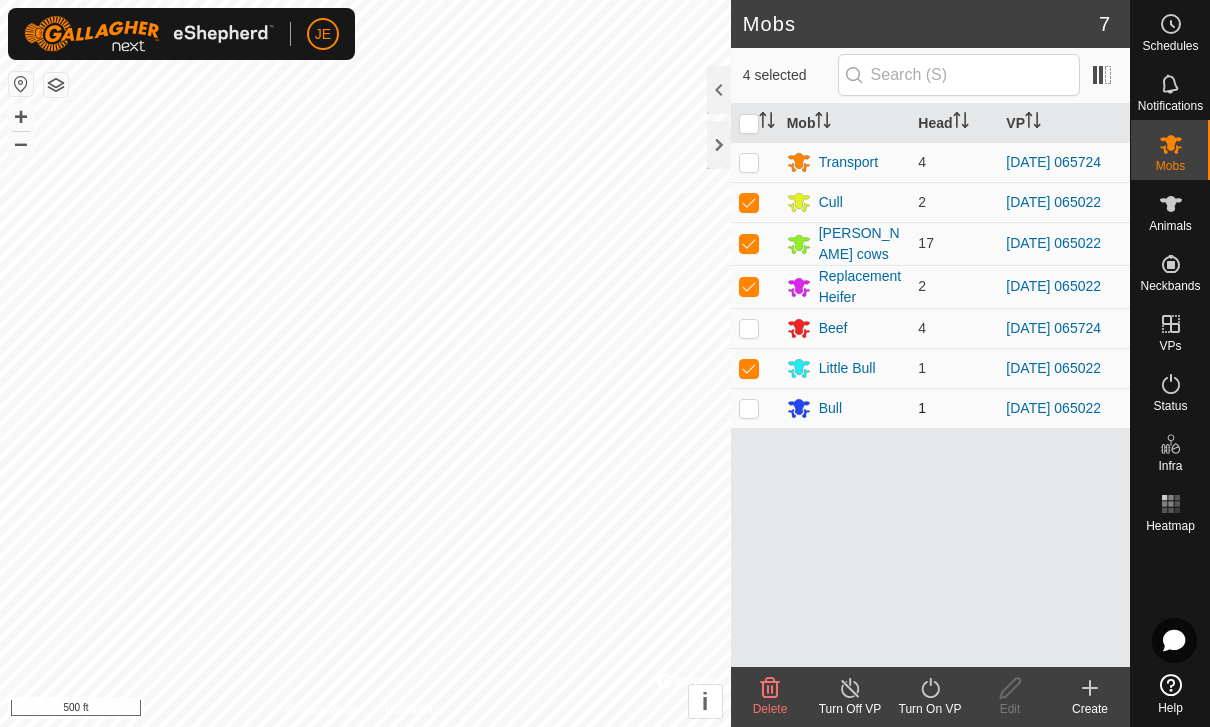 click at bounding box center (749, 408) 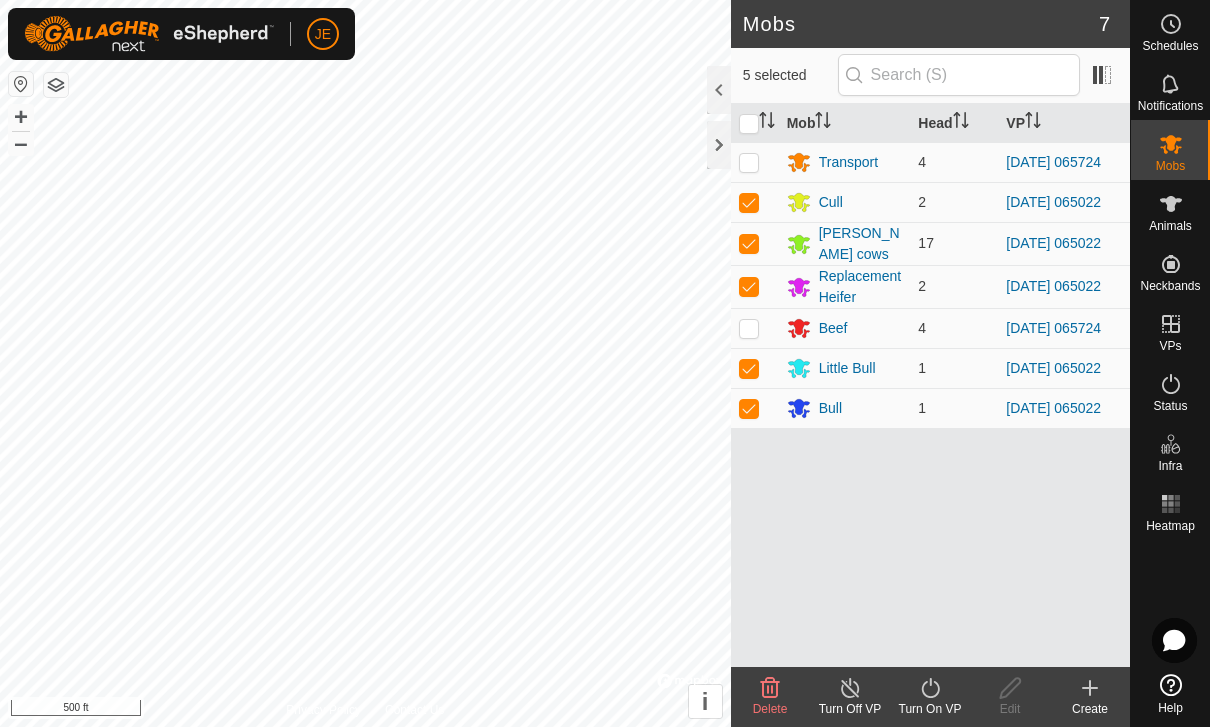 click 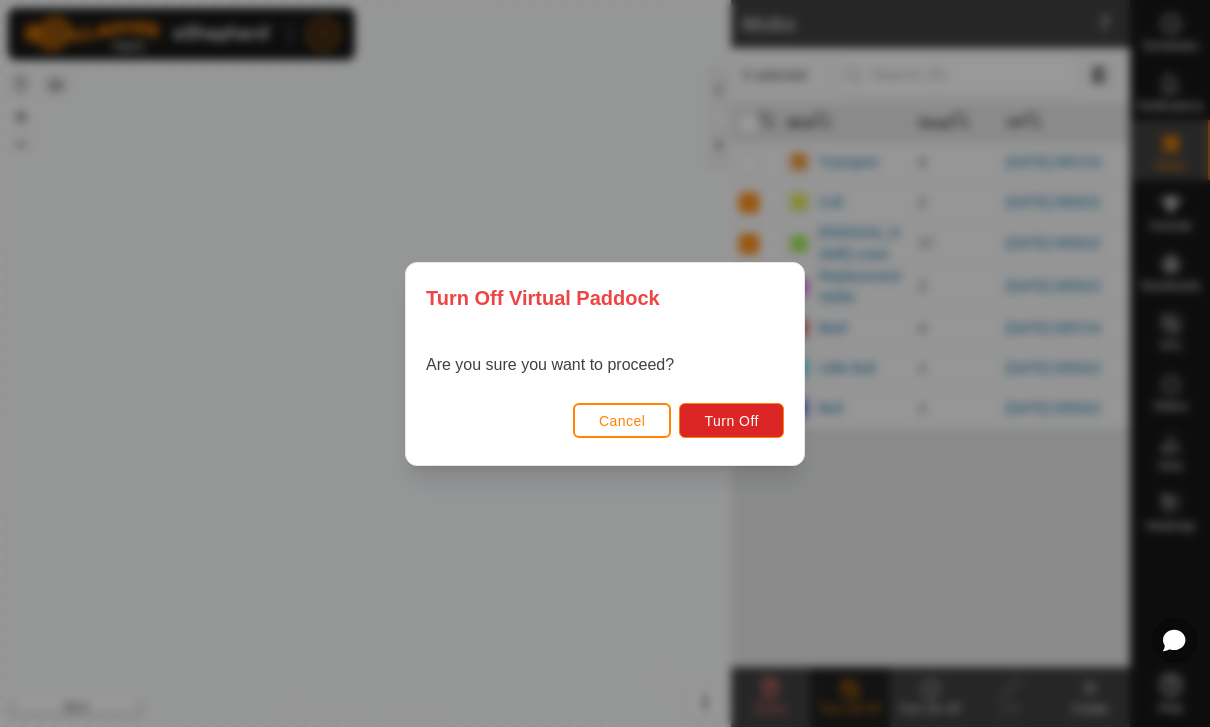 click on "Cancel" at bounding box center [622, 420] 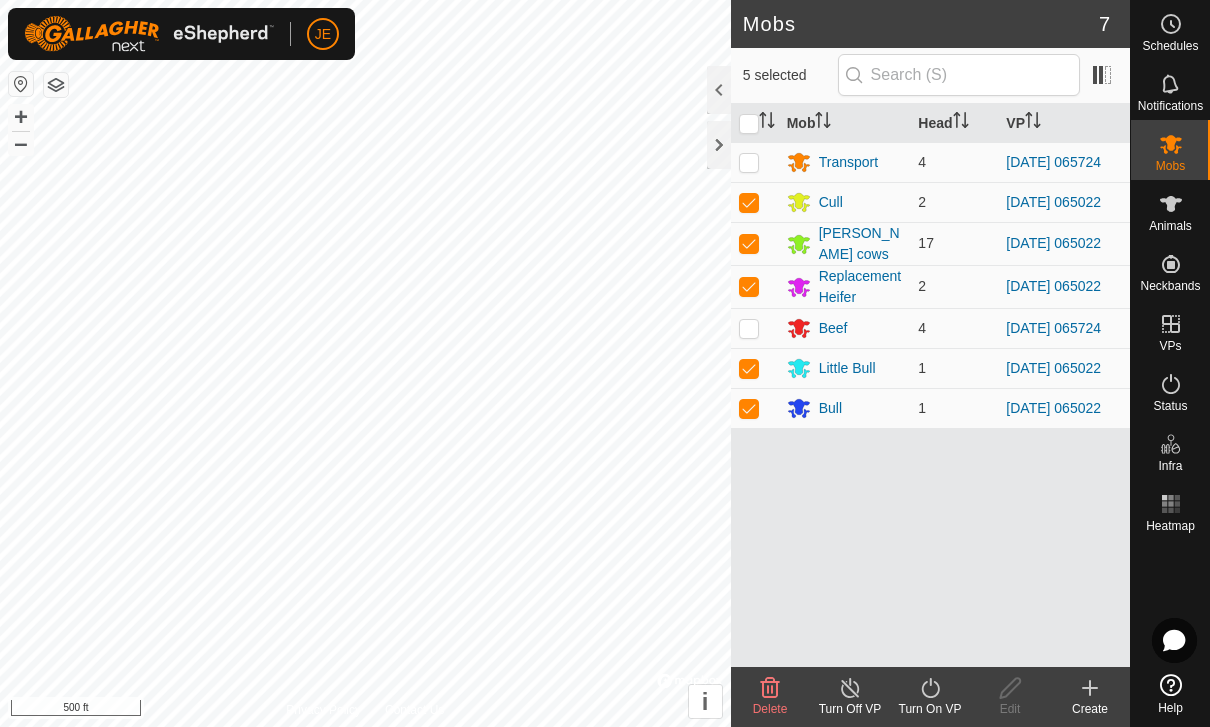 click 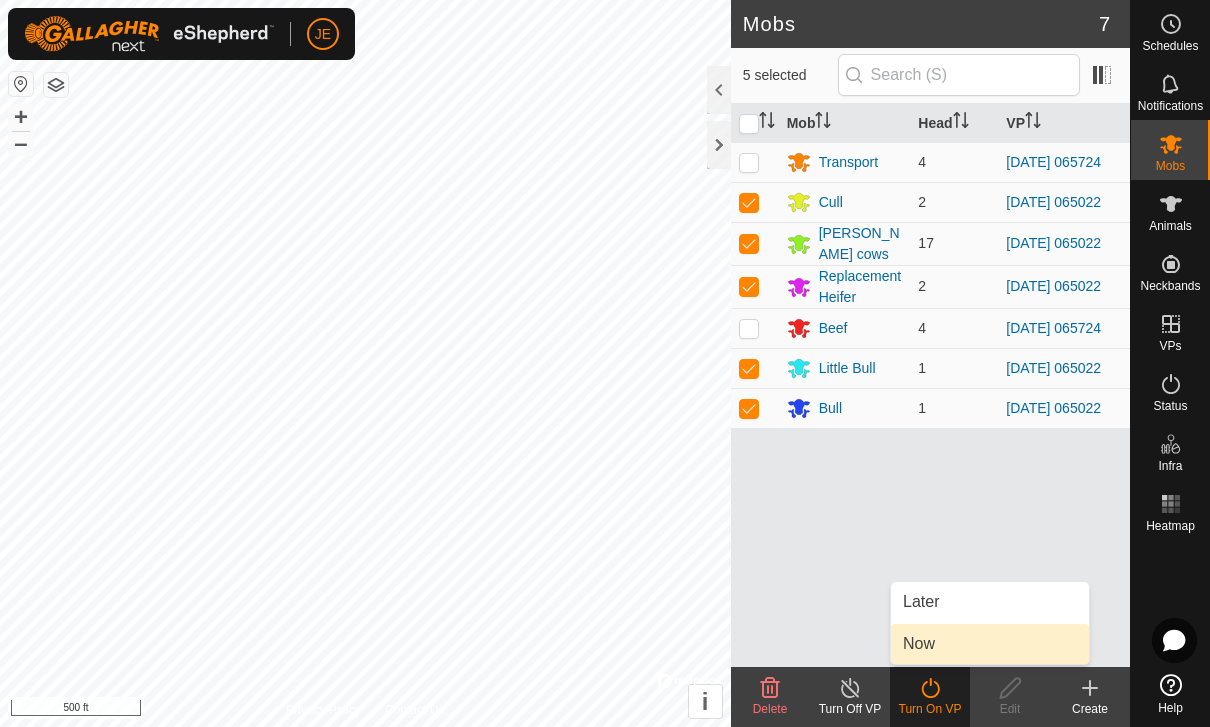 click on "Now" at bounding box center [919, 644] 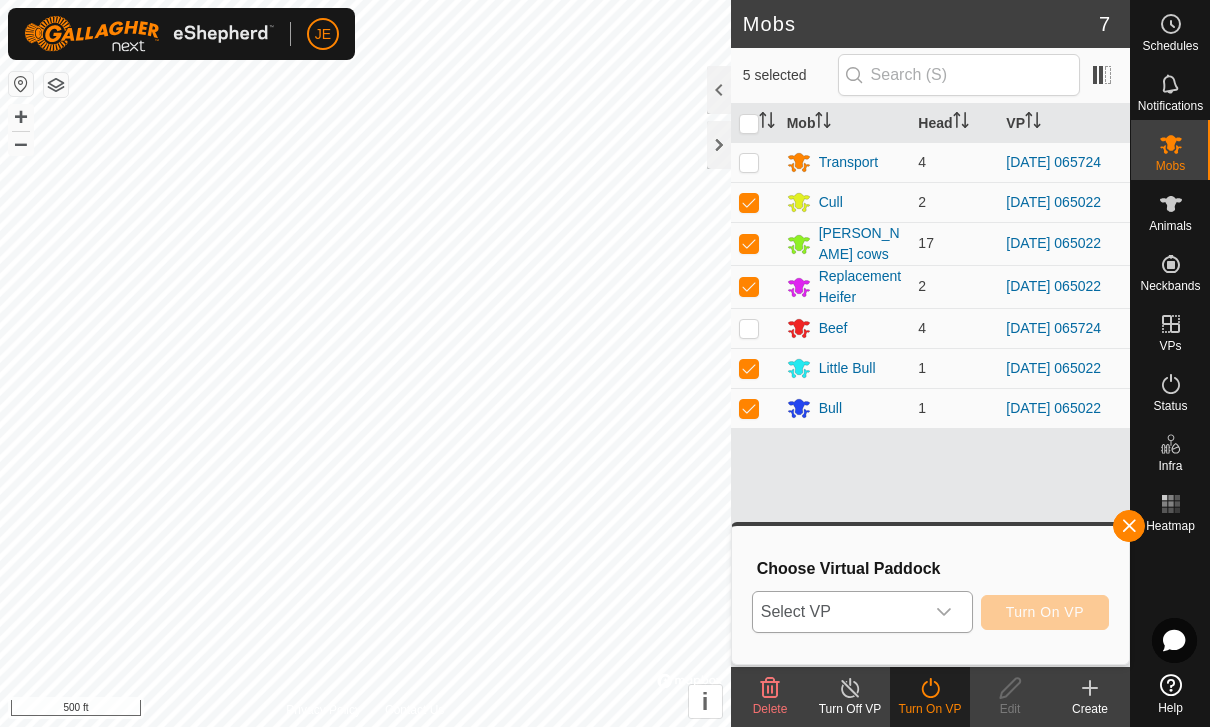 click on "Select VP" at bounding box center [838, 612] 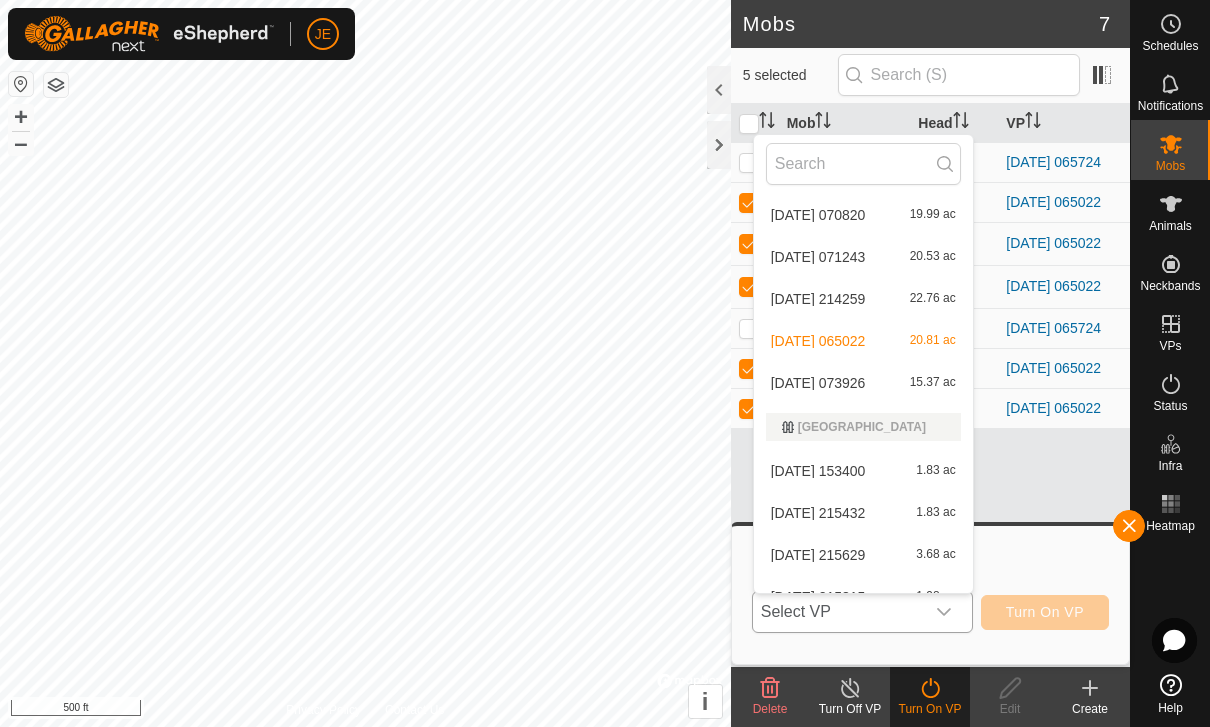 scroll, scrollTop: 592, scrollLeft: 0, axis: vertical 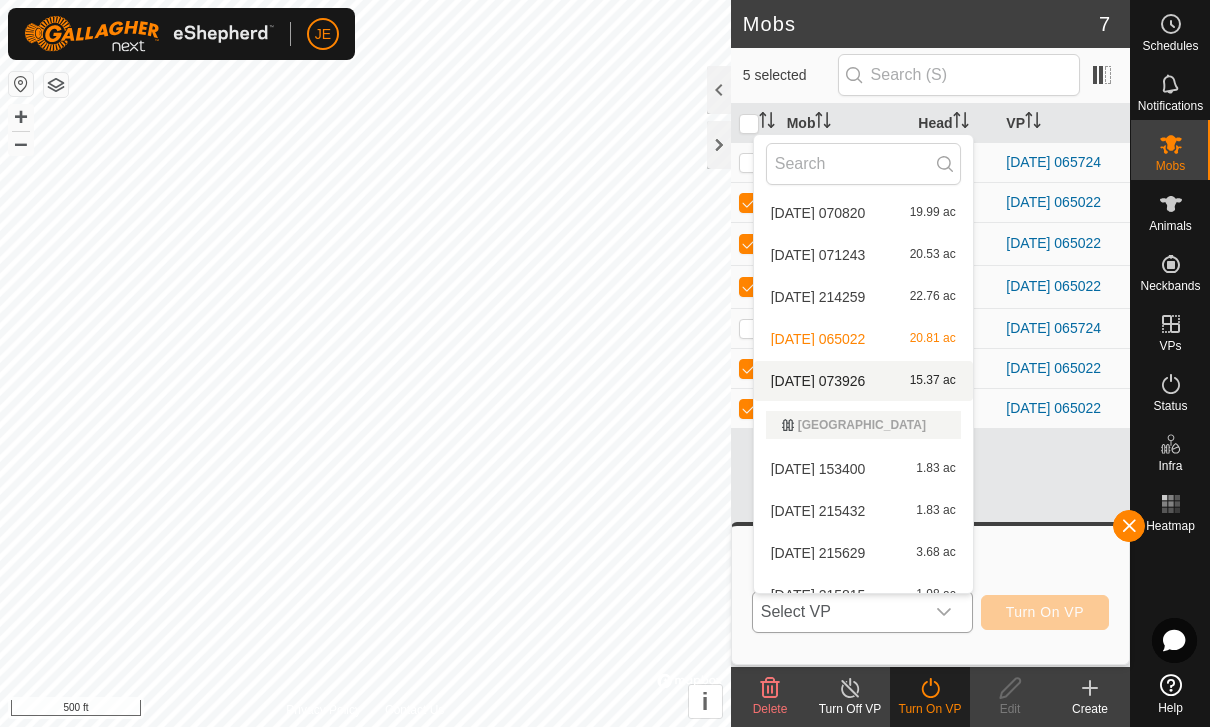 click on "[DATE] 073926" at bounding box center [818, 381] 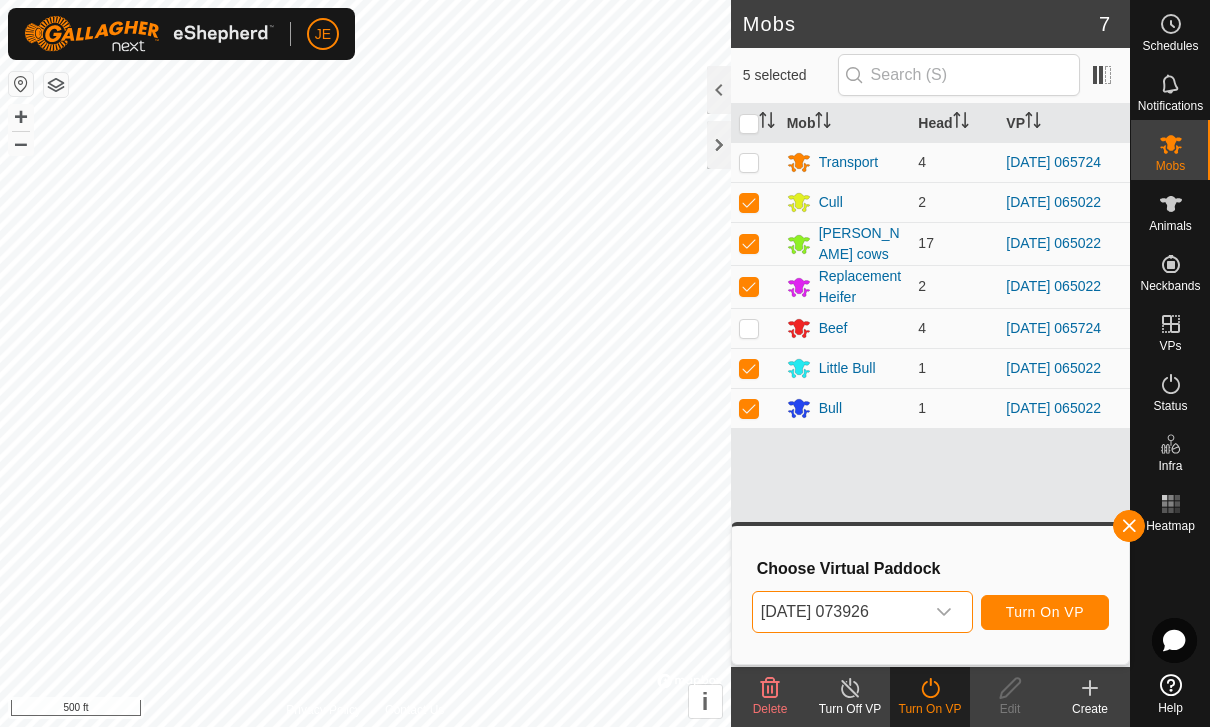 click on "Turn On VP" at bounding box center [1045, 612] 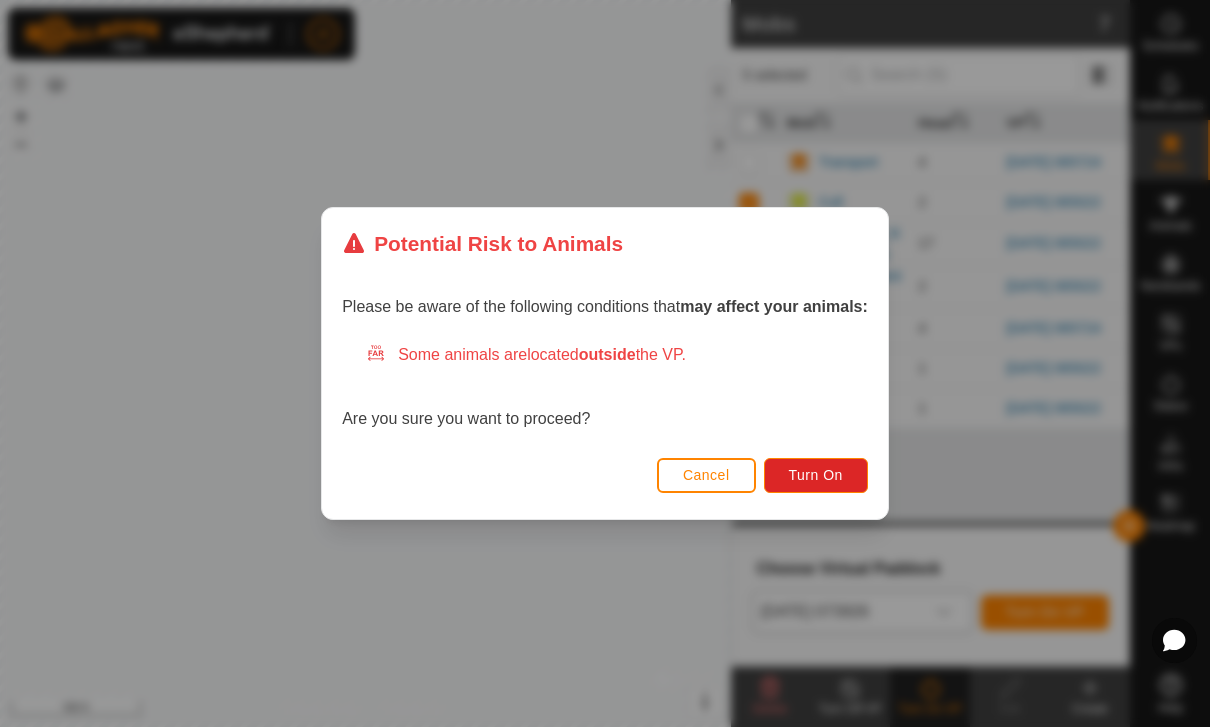 click on "Cancel Turn On" at bounding box center (605, 485) 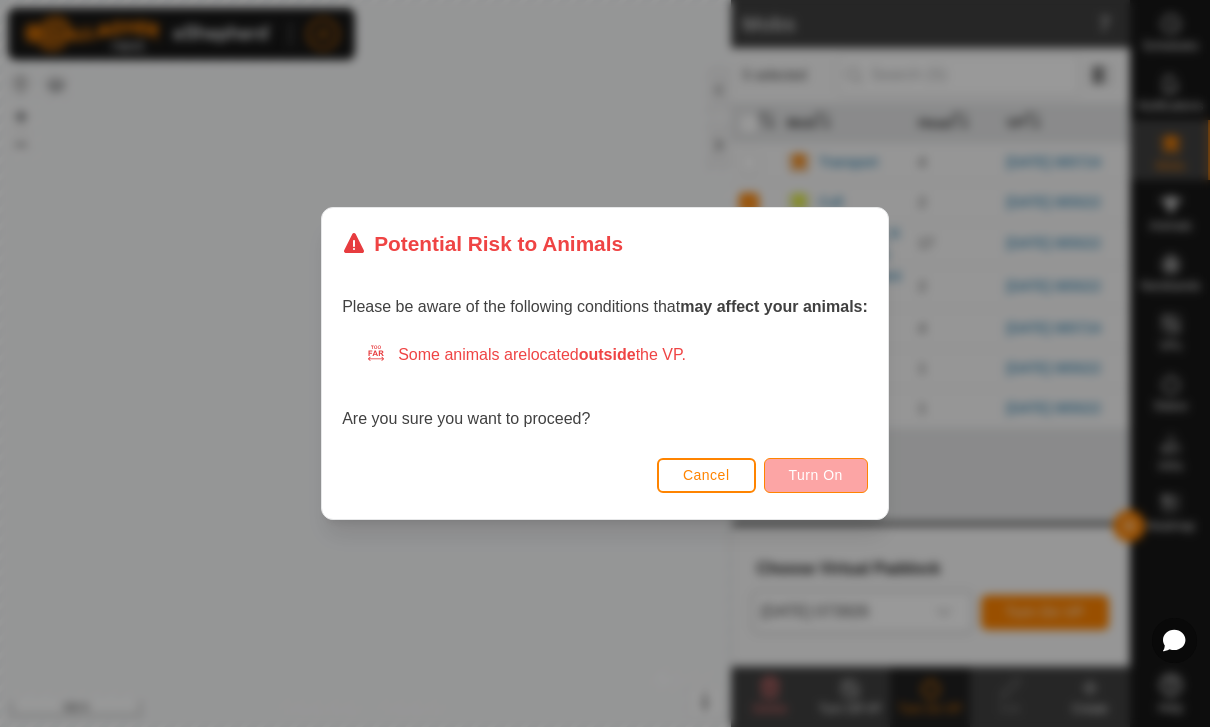 click on "Turn On" at bounding box center [816, 475] 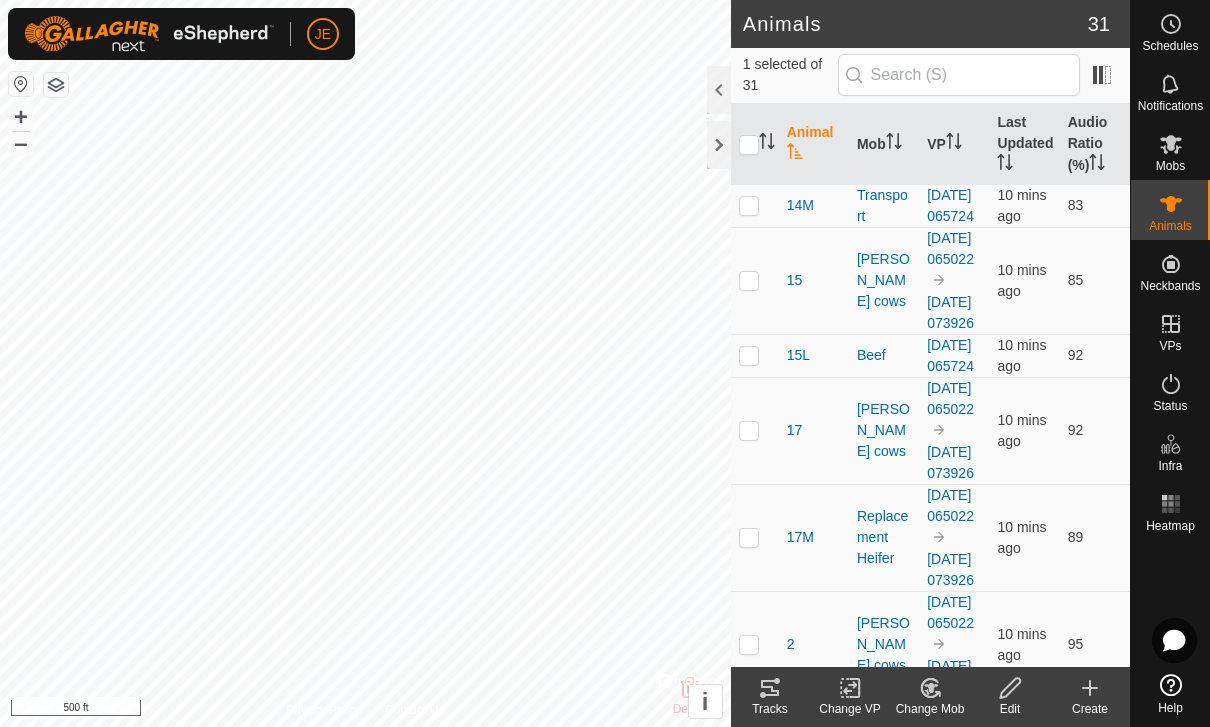 click 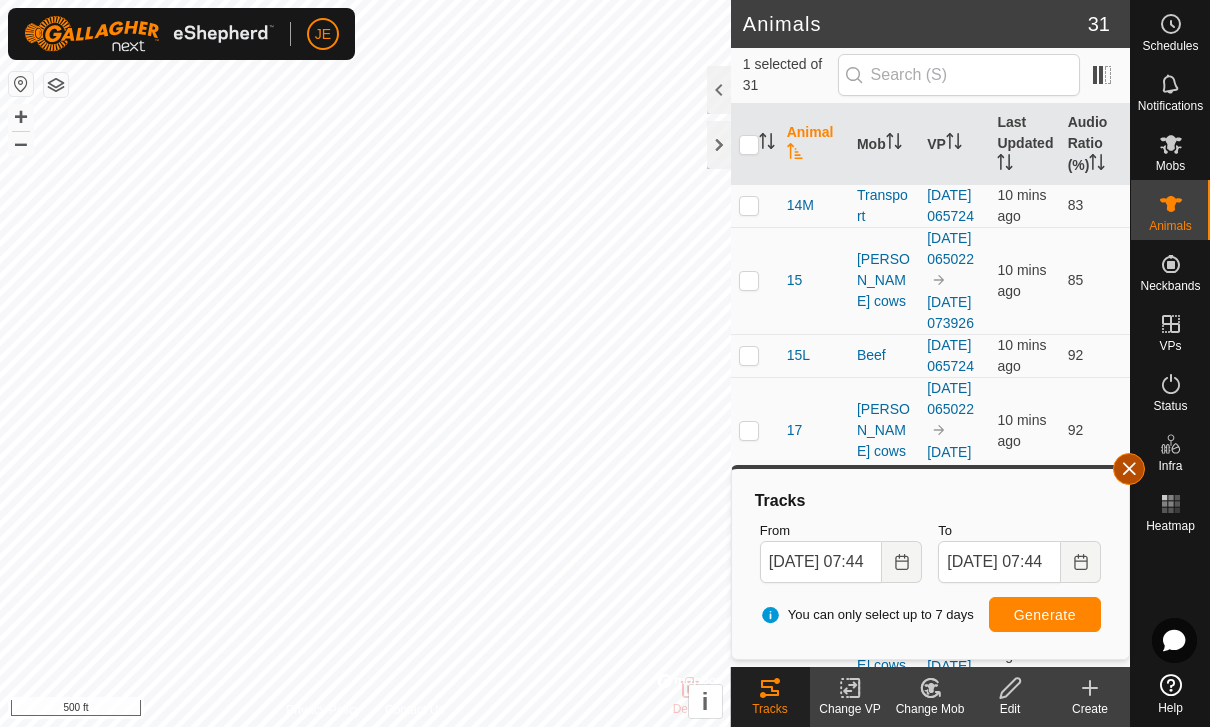 click at bounding box center [1129, 469] 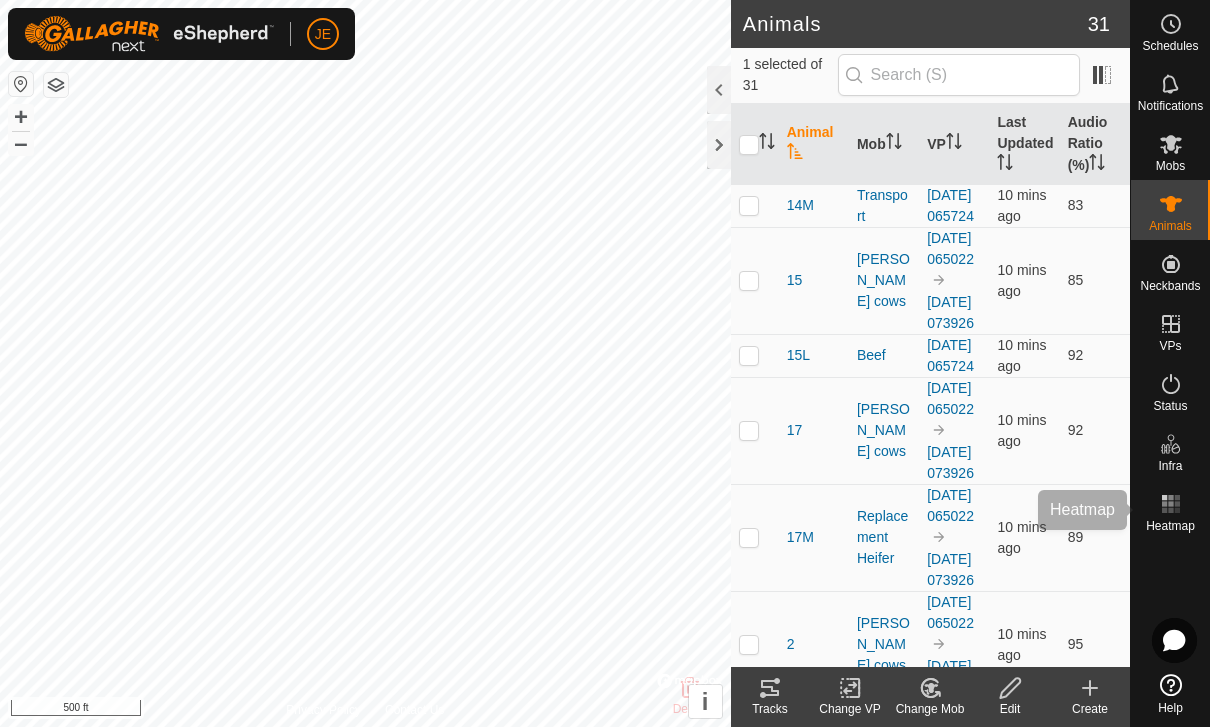 click 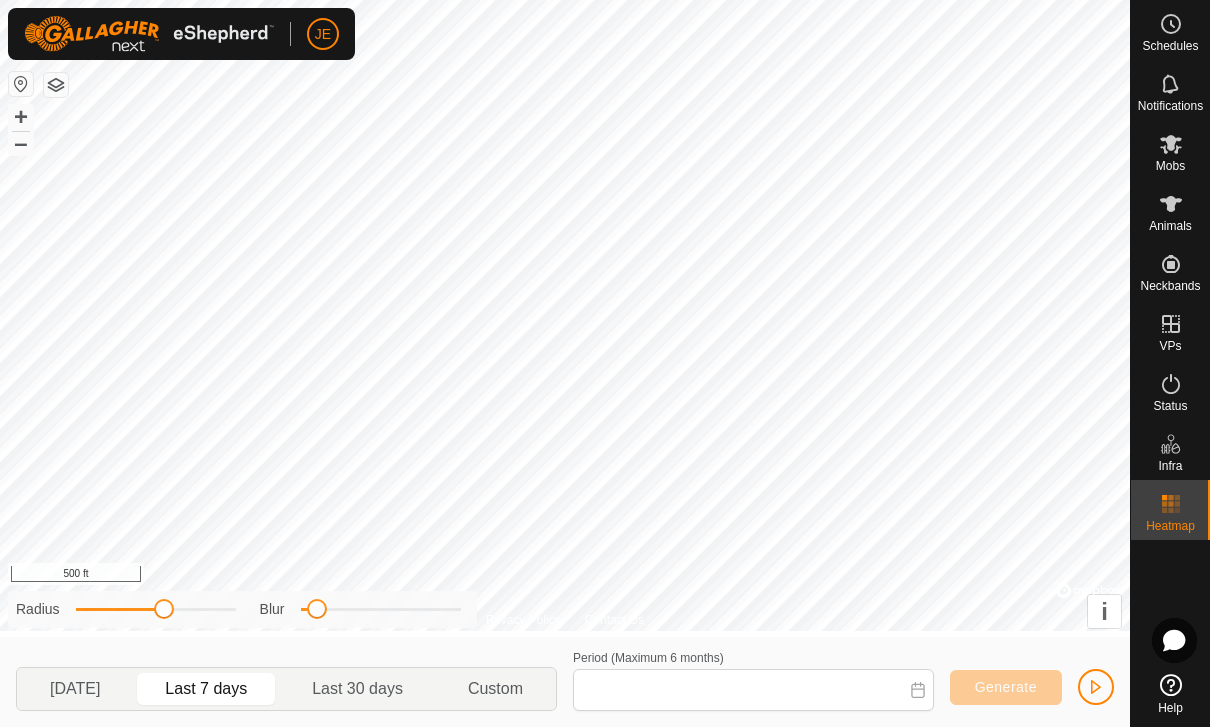 type on "[DATE] - [DATE]" 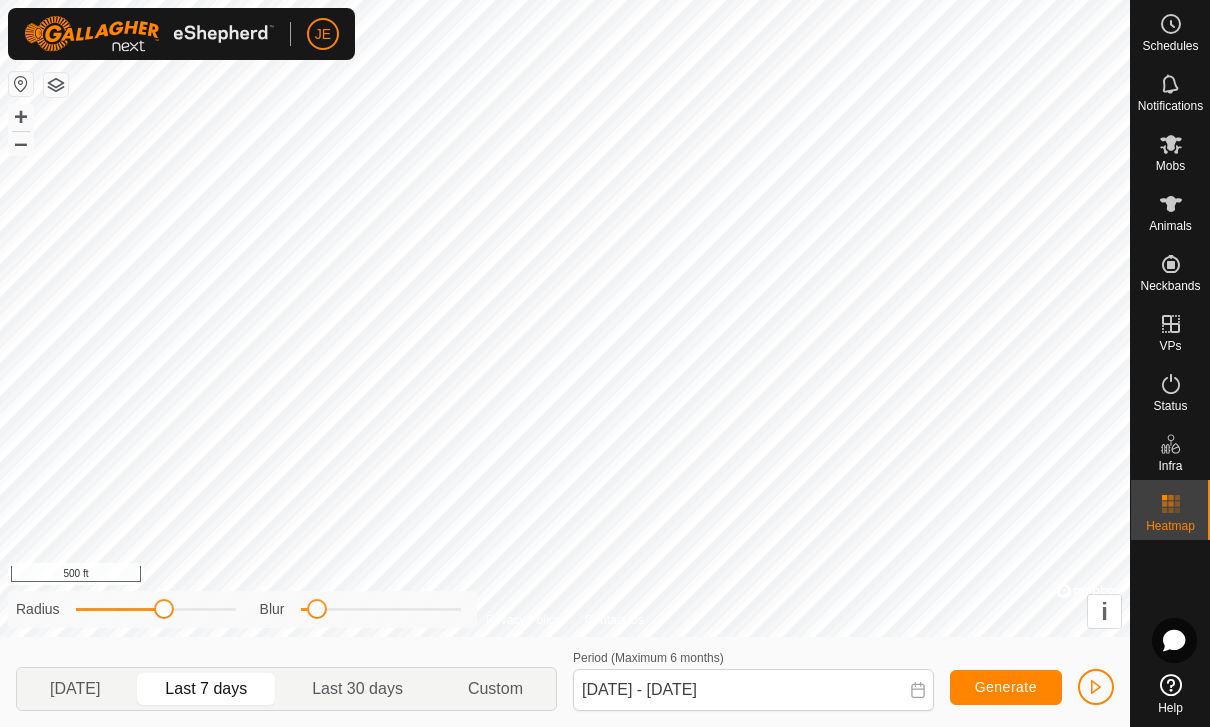 click 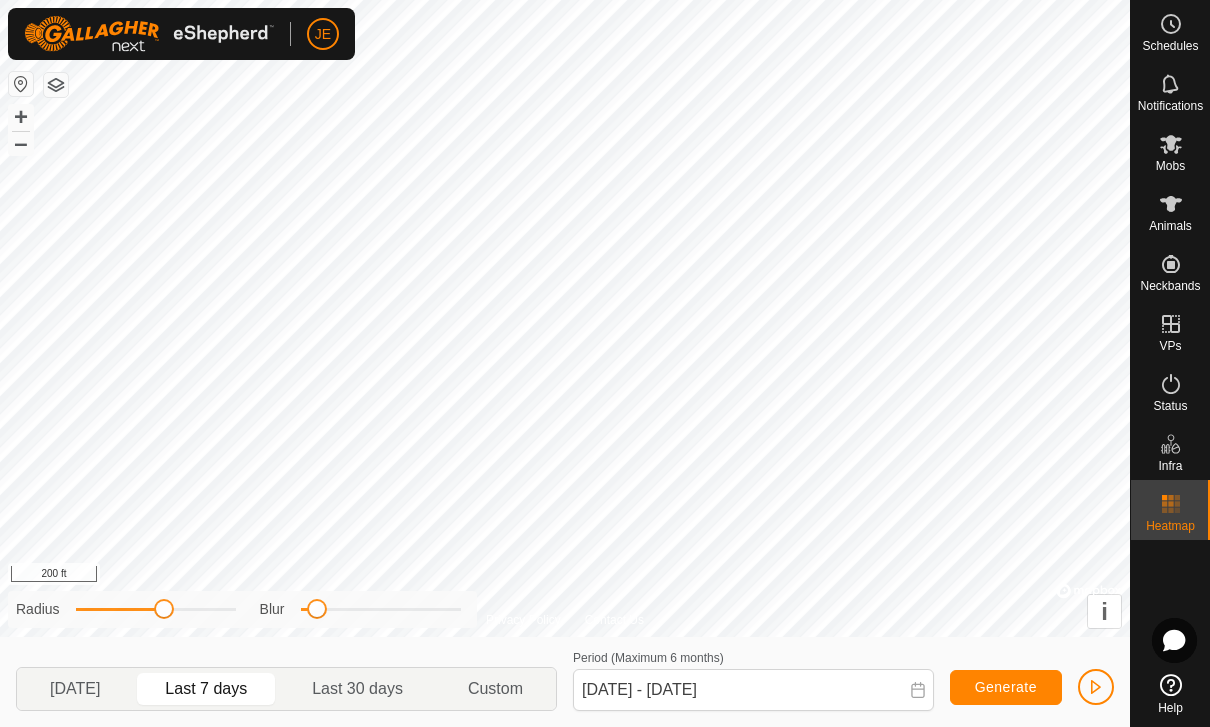 click 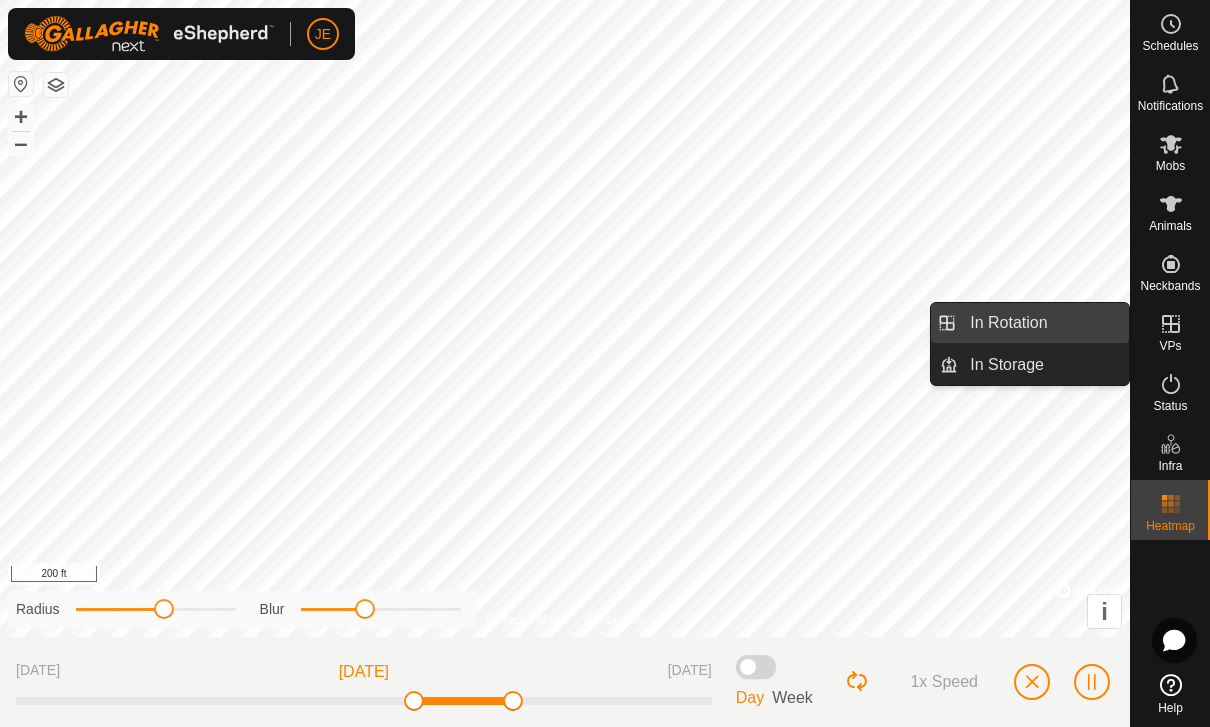 click on "In Rotation" at bounding box center [1043, 323] 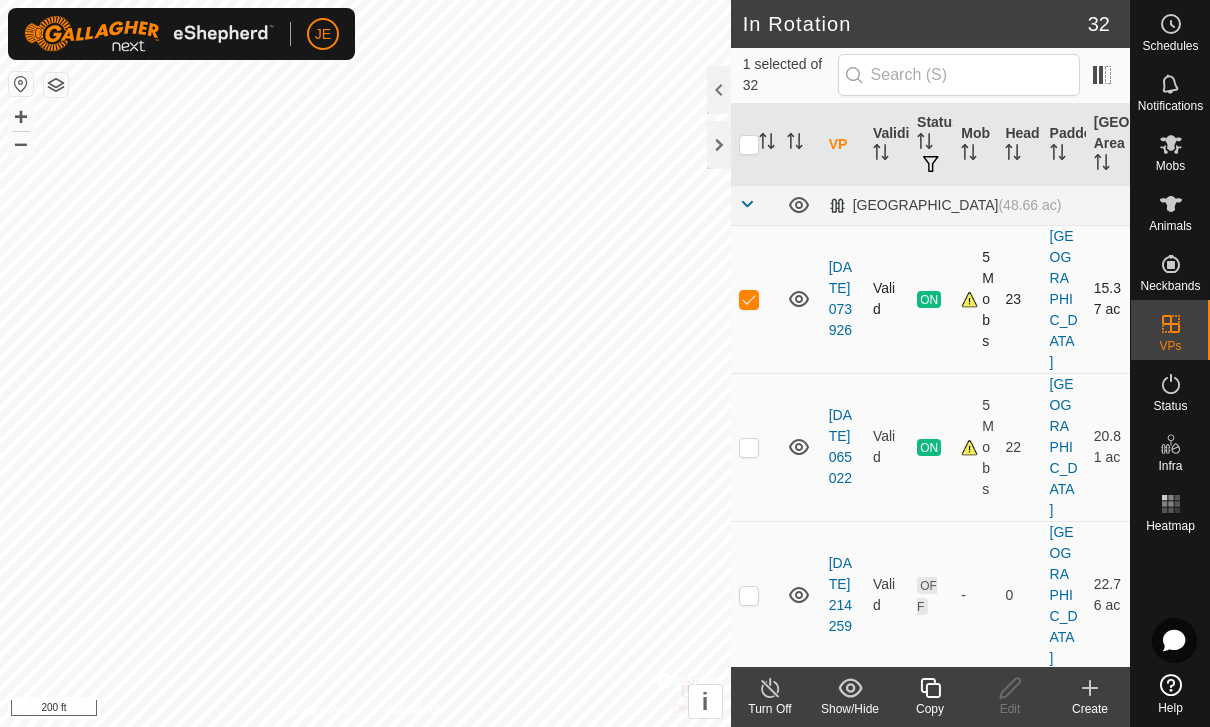 click at bounding box center [749, 299] 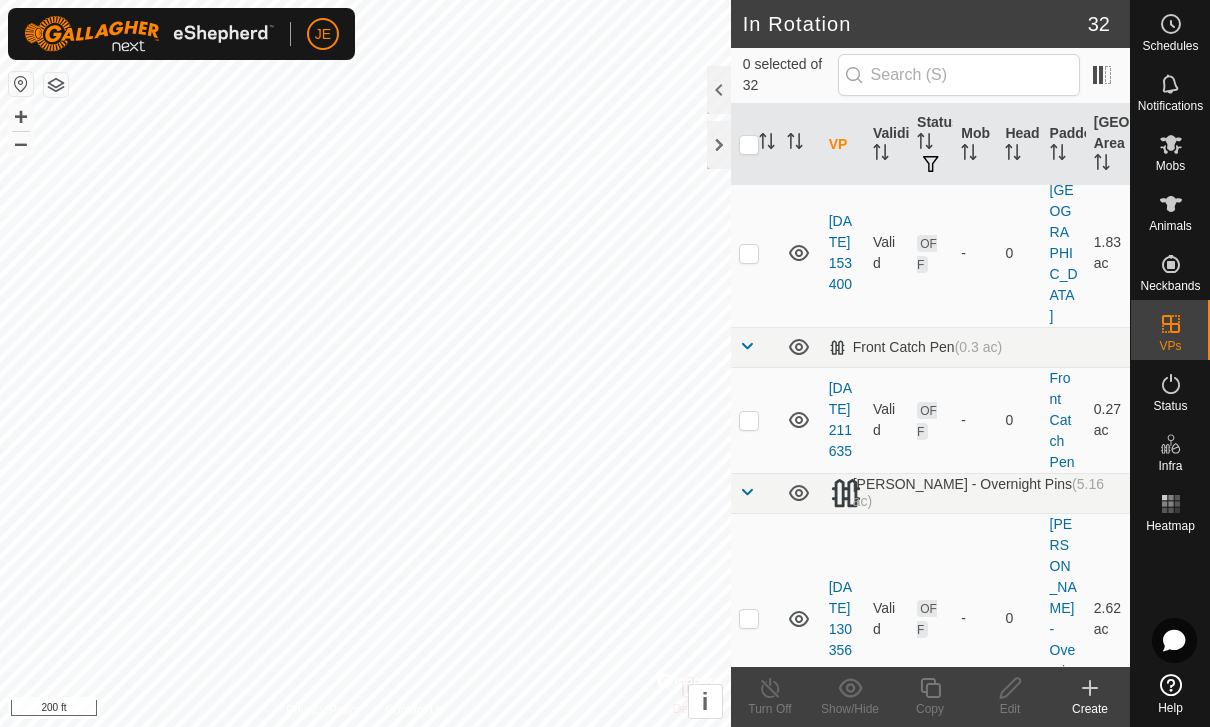 scroll, scrollTop: 3533, scrollLeft: 0, axis: vertical 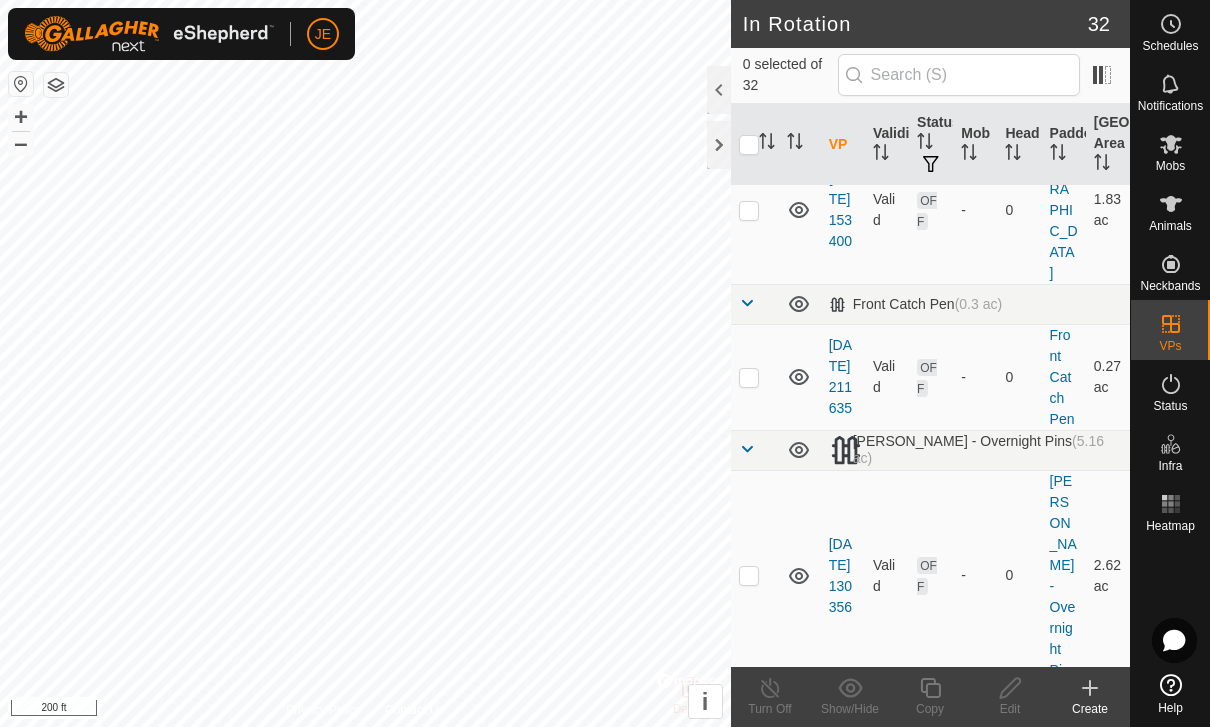 click at bounding box center [749, 1048] 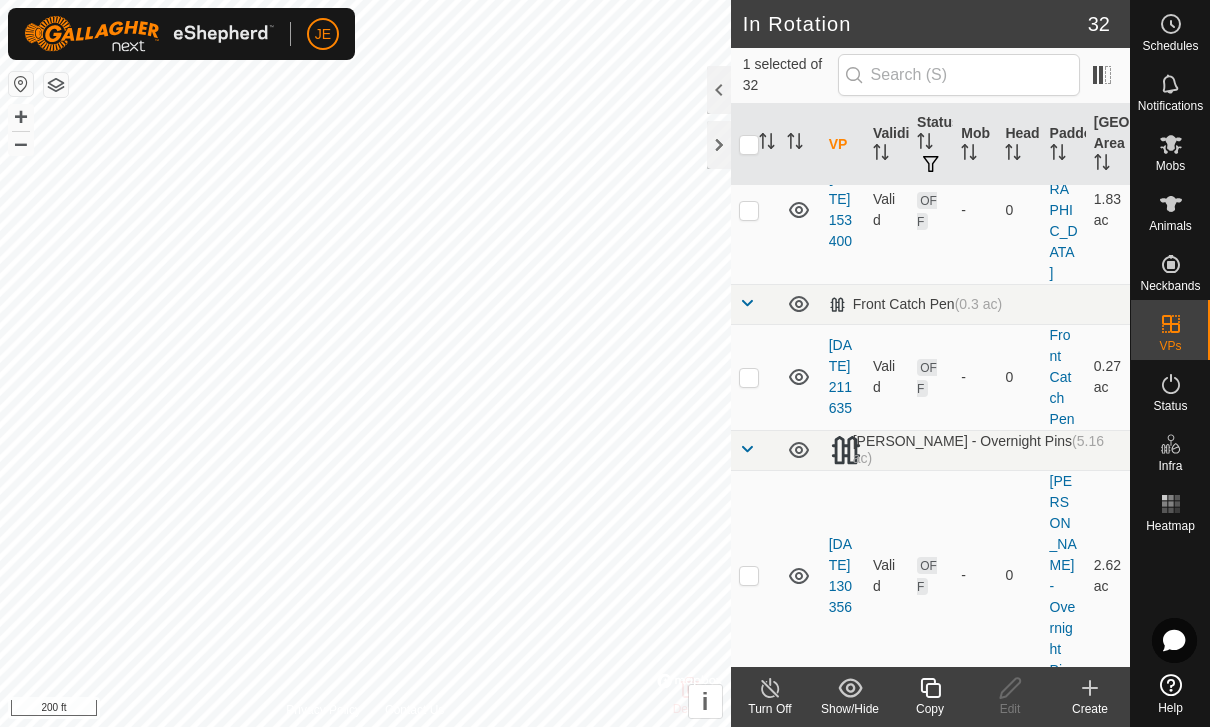 click 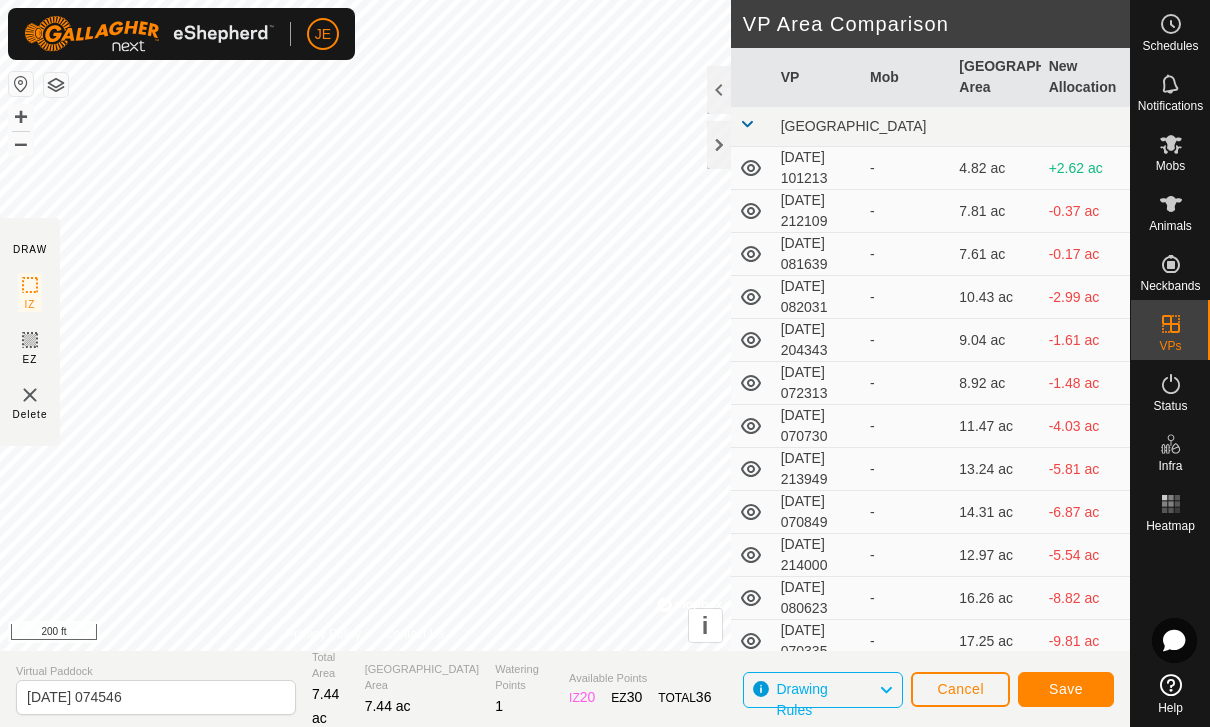 click on "Save" 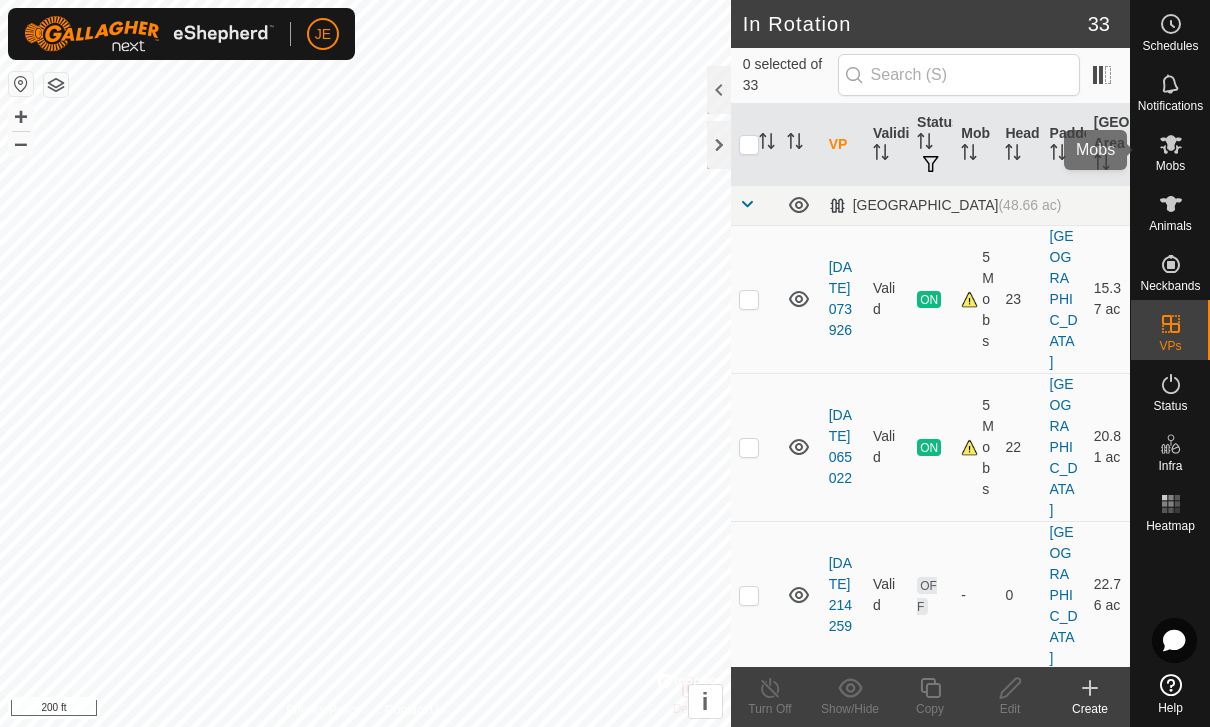 click 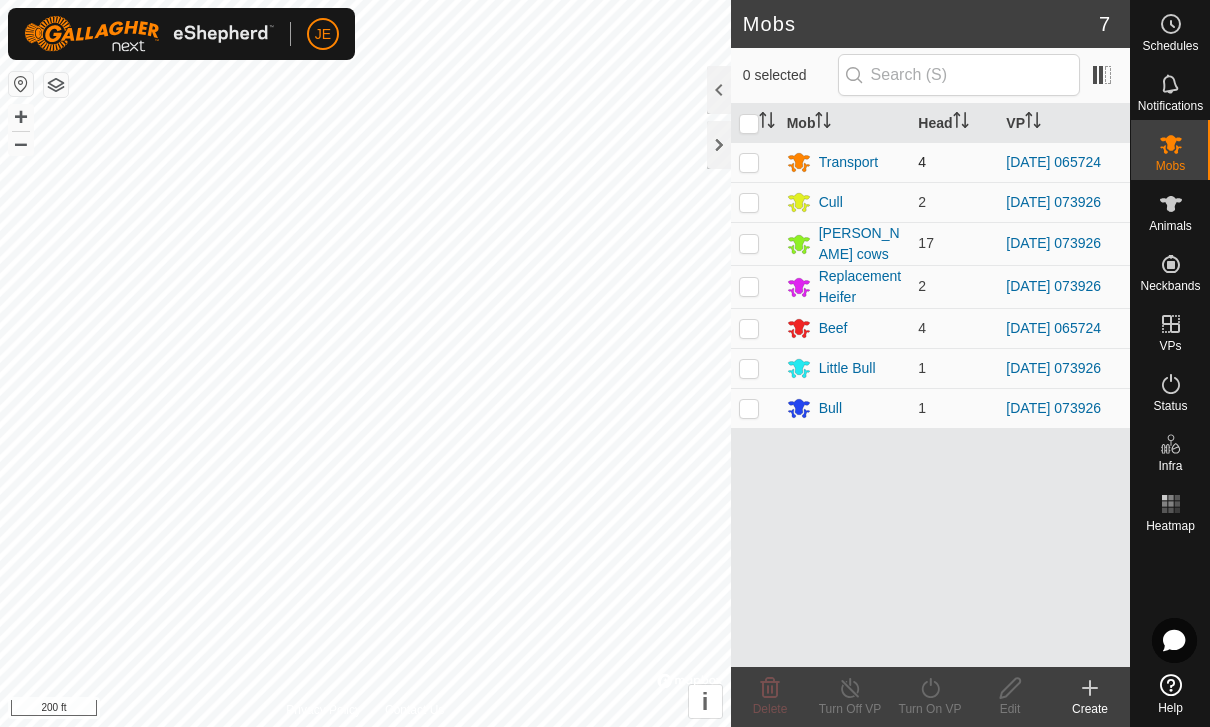 click at bounding box center (749, 162) 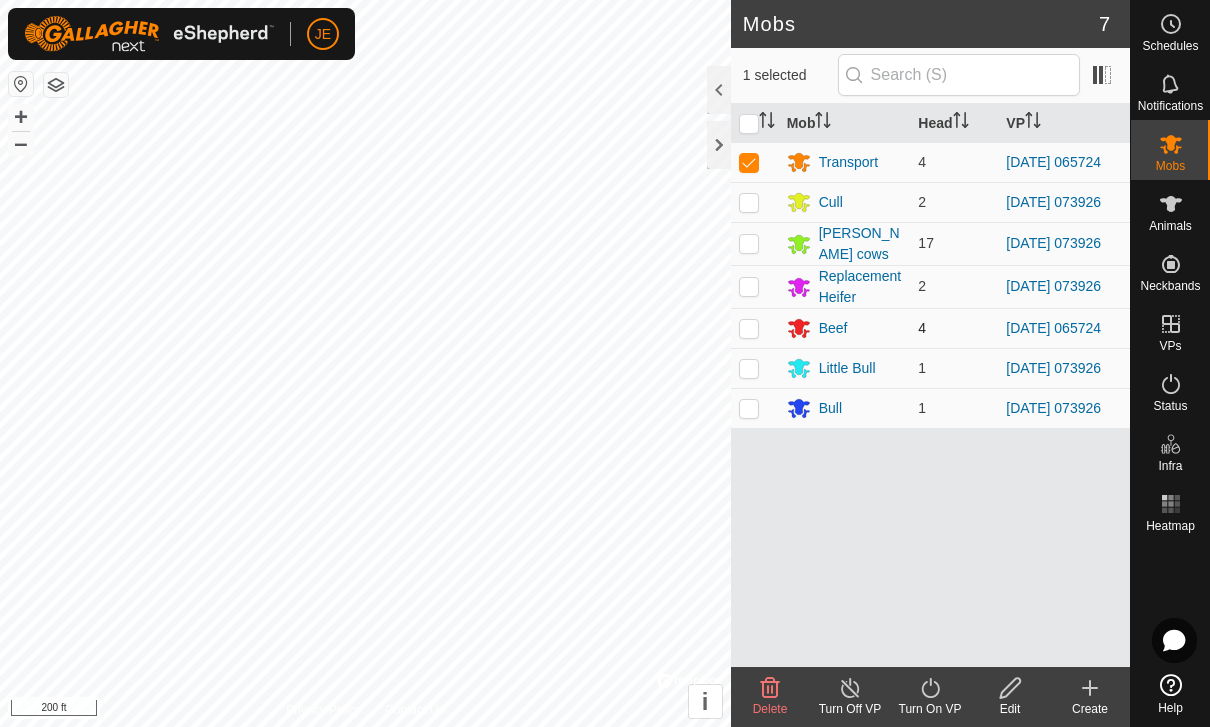 click at bounding box center (749, 328) 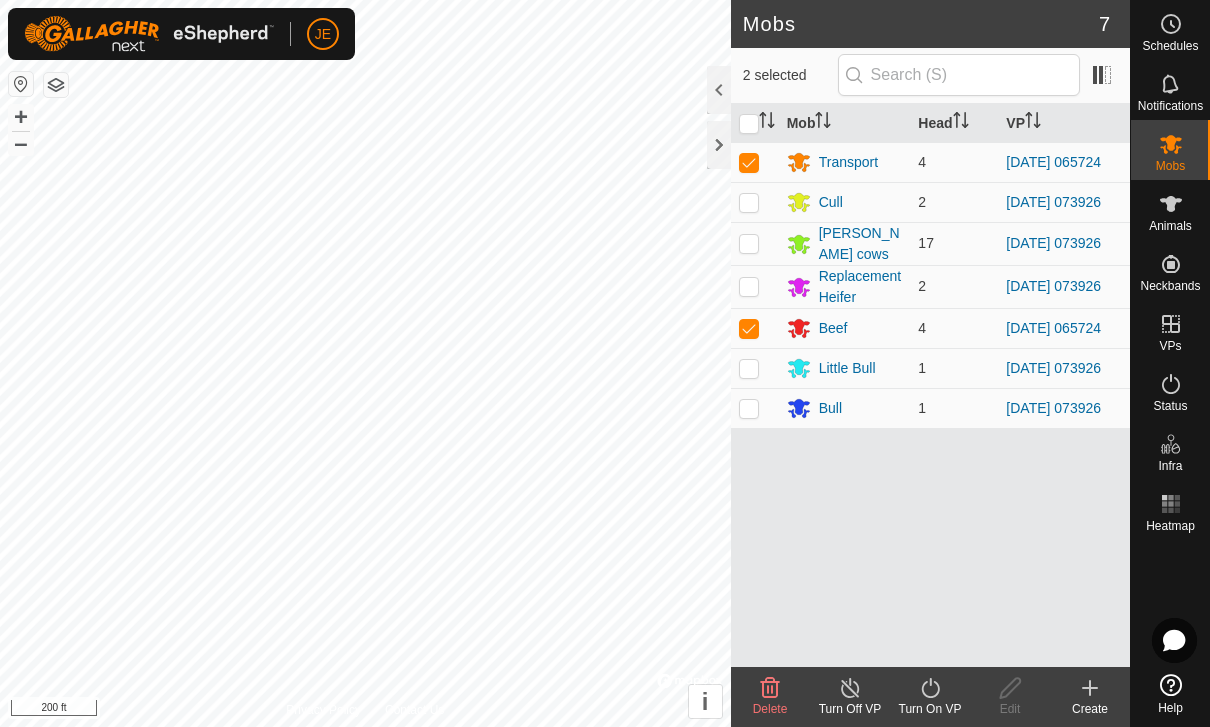 click 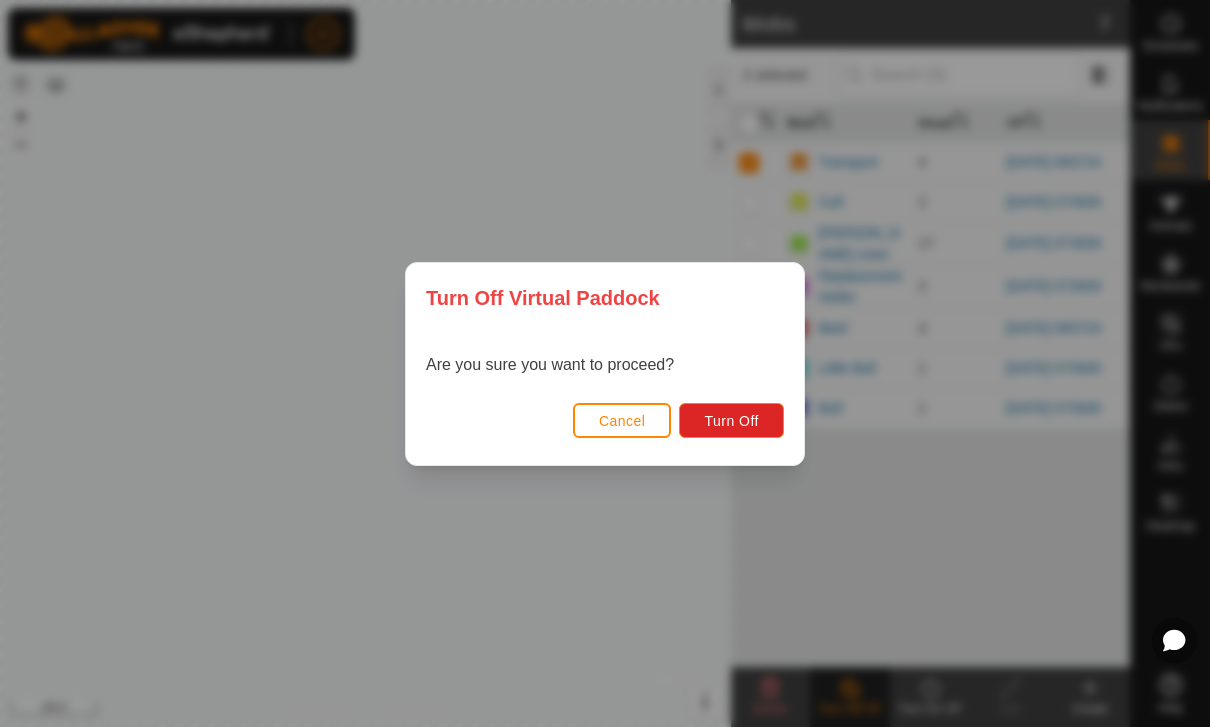 click on "Cancel" at bounding box center [622, 420] 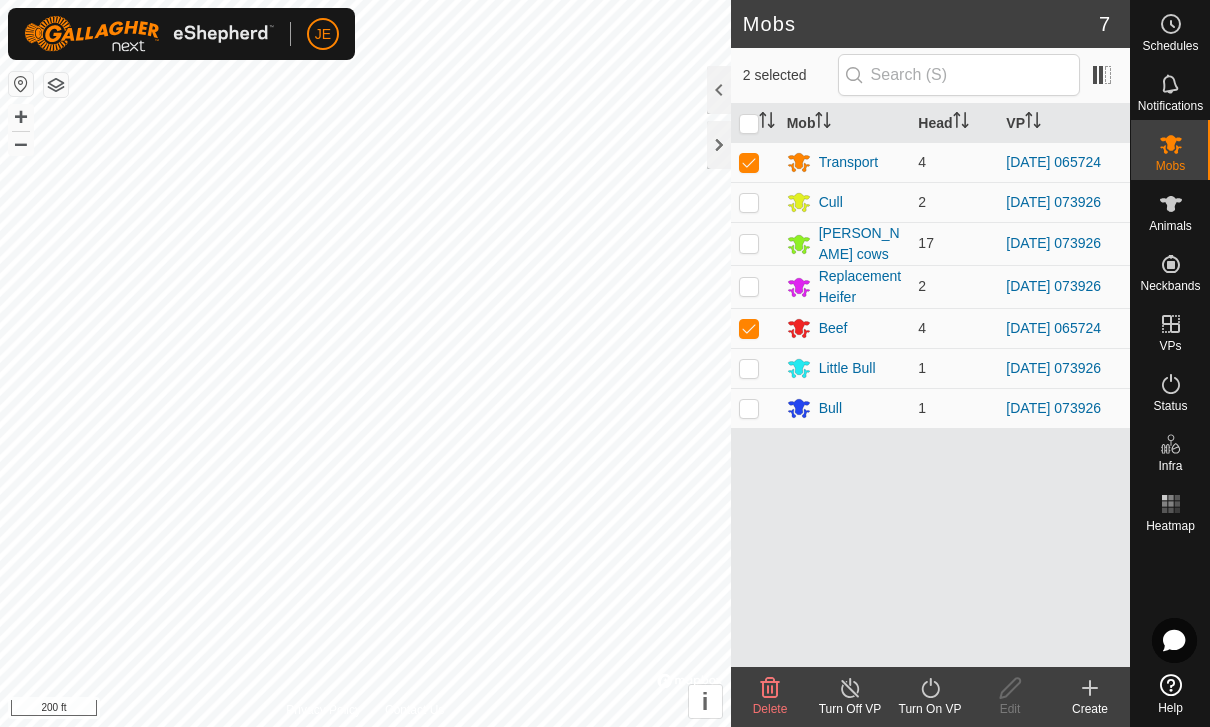 click 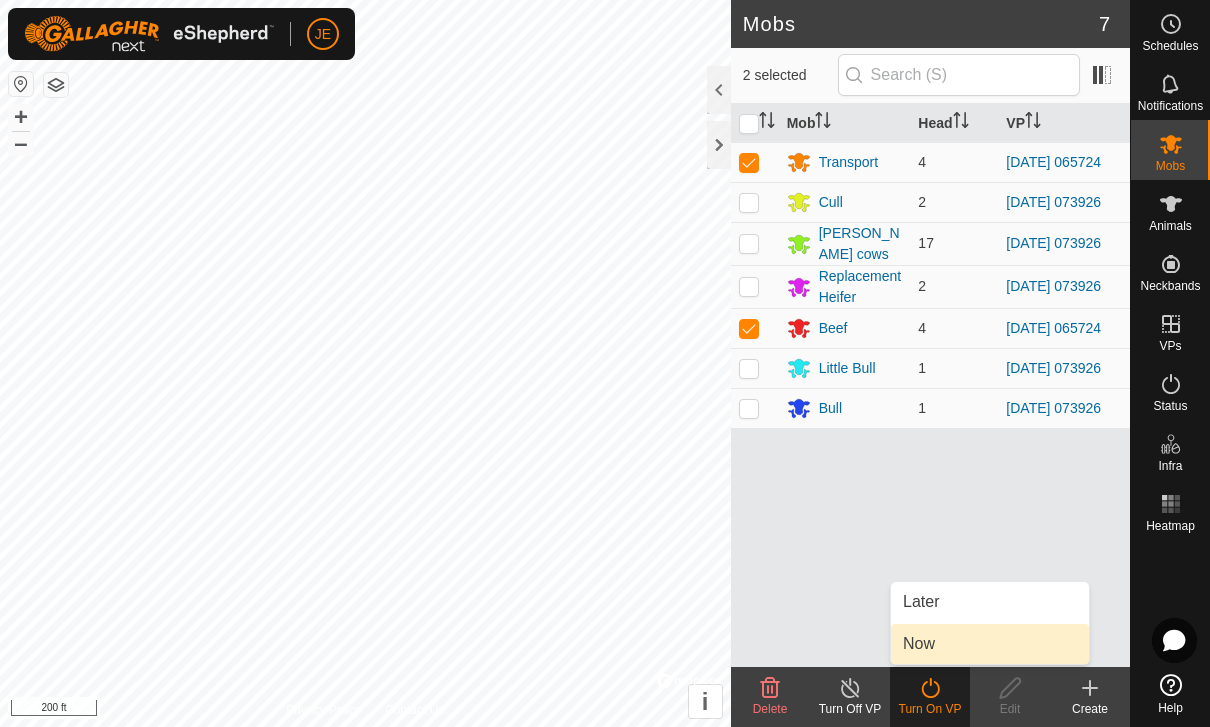 click on "Now" at bounding box center [990, 644] 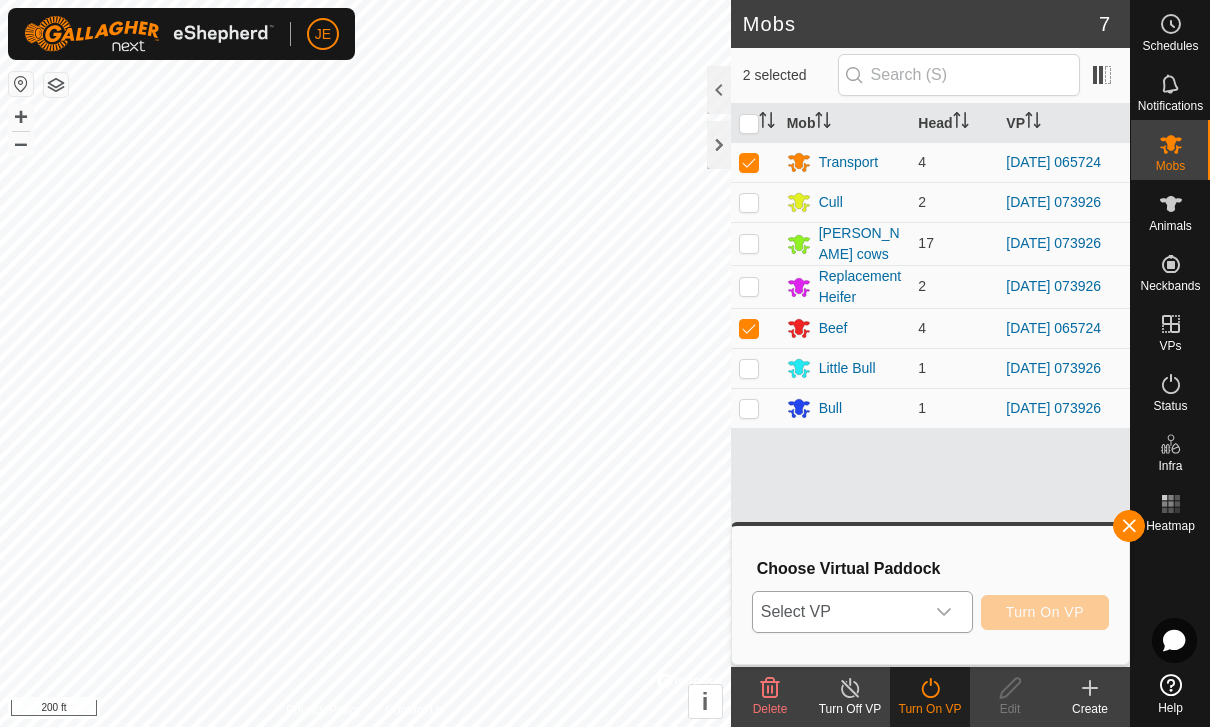 click 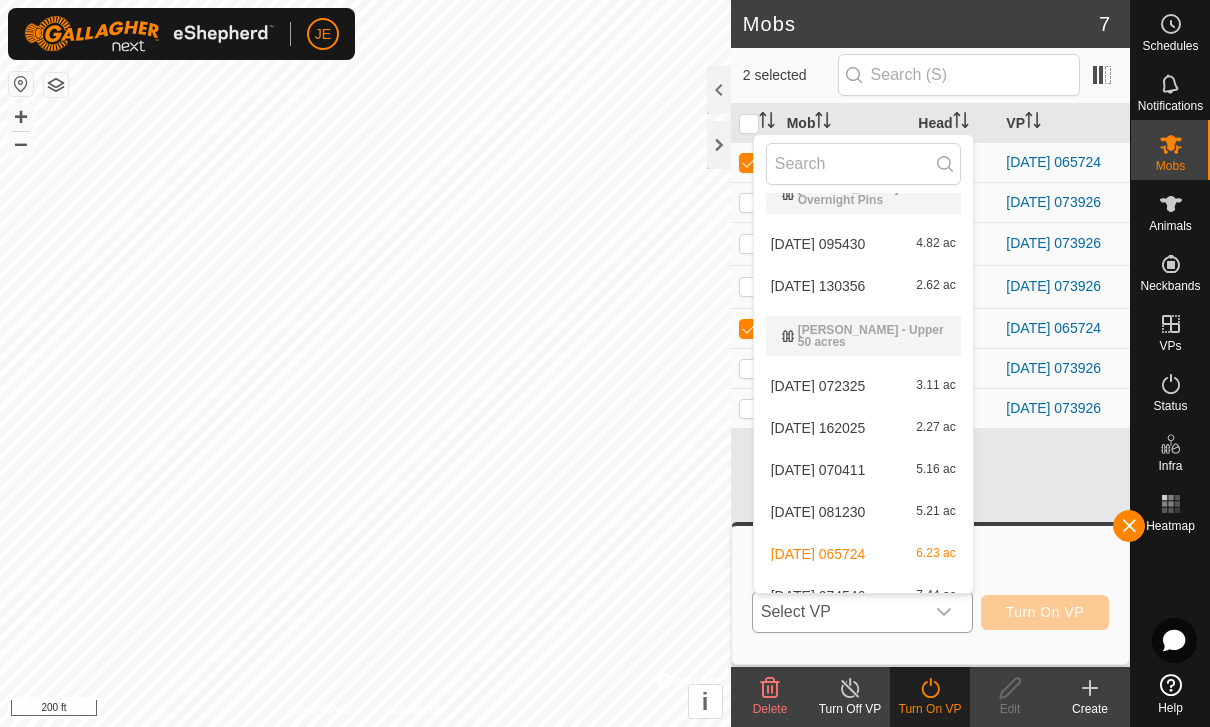 scroll, scrollTop: 1214, scrollLeft: 0, axis: vertical 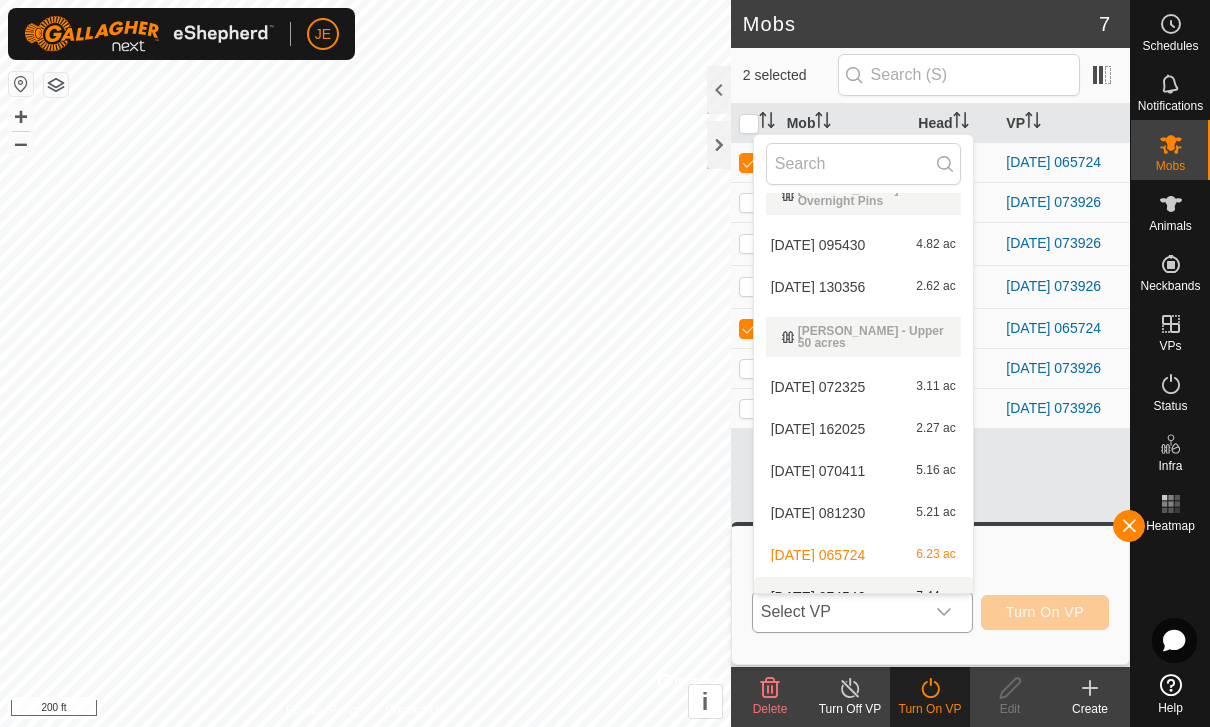 click on "7.44 ac" at bounding box center (935, 597) 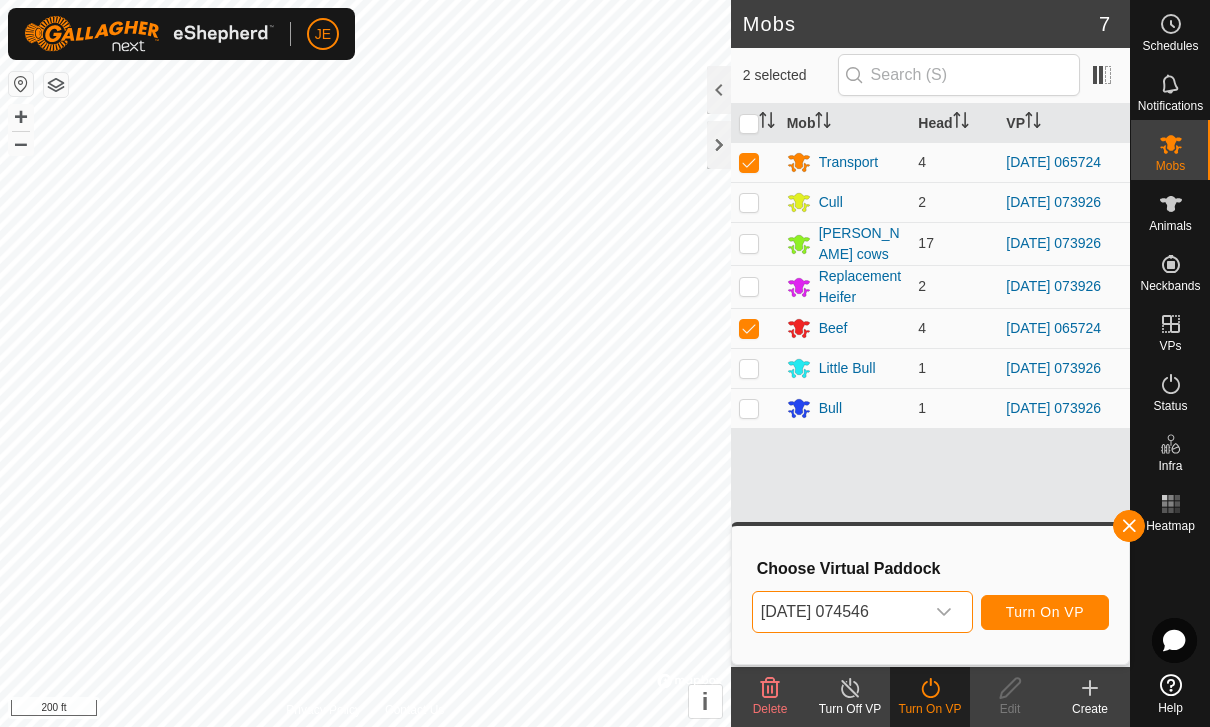 click on "Turn On VP" at bounding box center (1045, 612) 